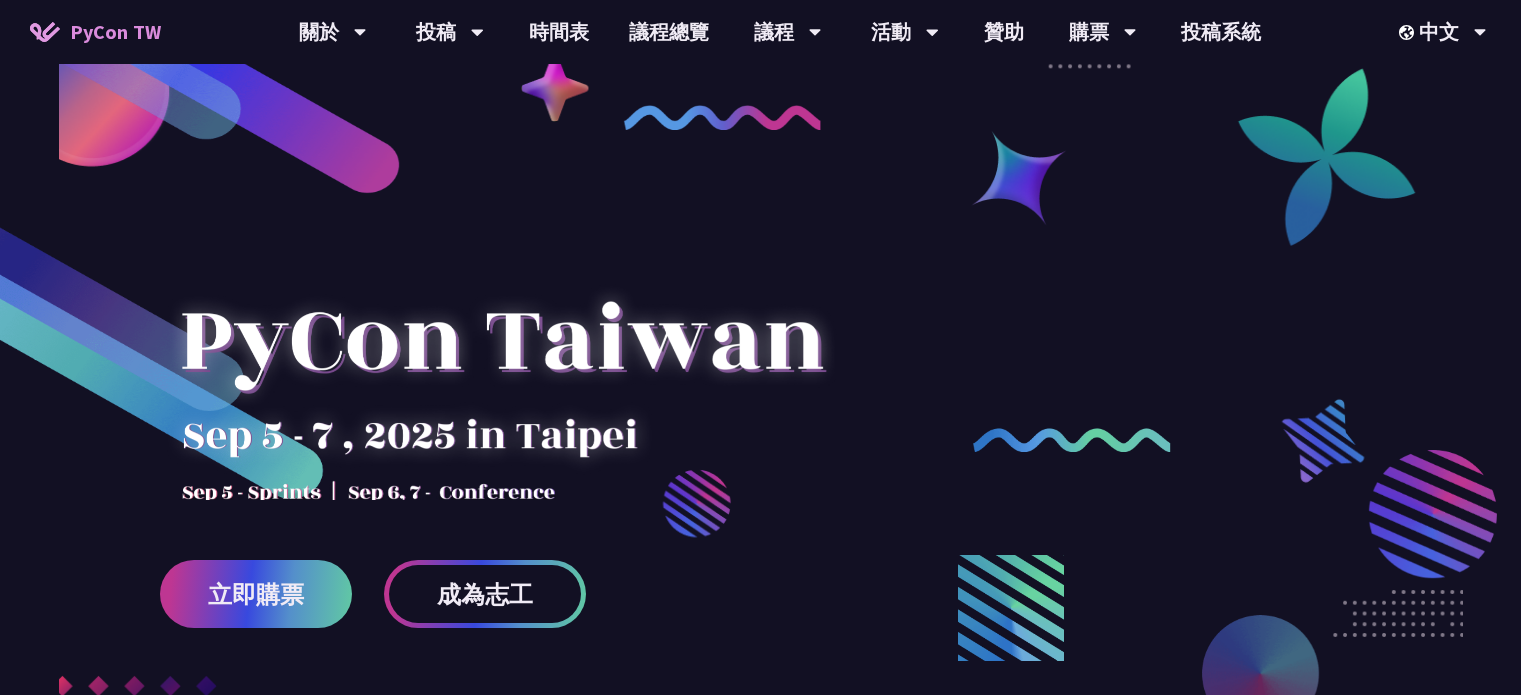 scroll, scrollTop: 735, scrollLeft: 0, axis: vertical 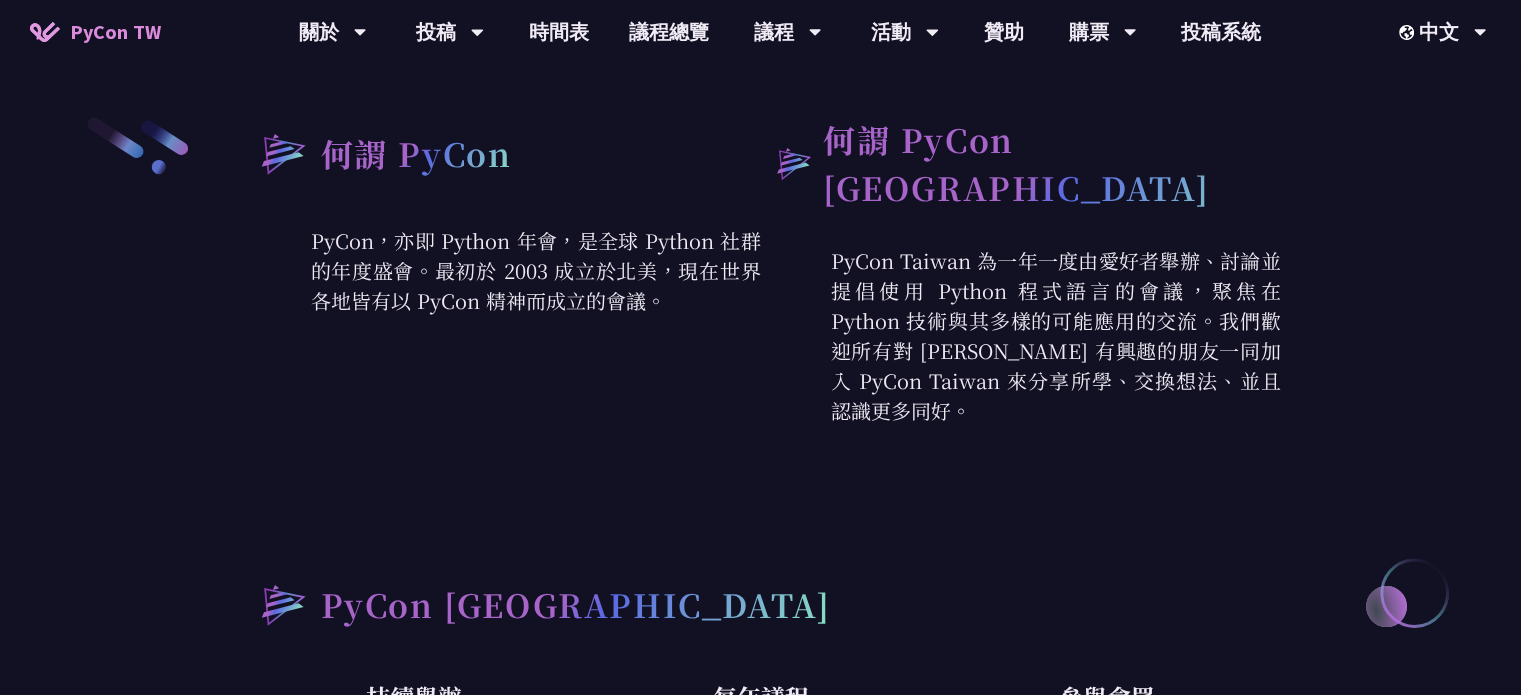 drag, startPoint x: 604, startPoint y: 293, endPoint x: 673, endPoint y: 291, distance: 69.02898 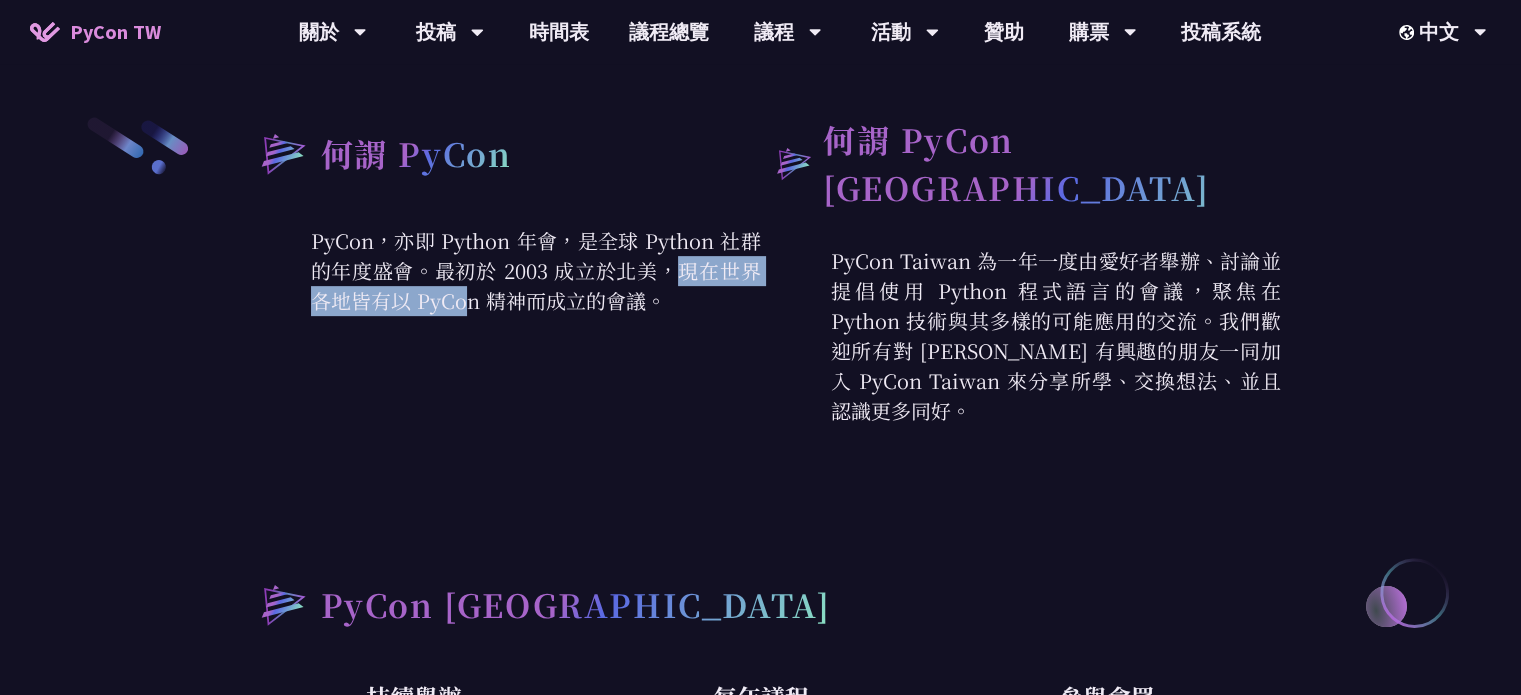 drag, startPoint x: 615, startPoint y: 272, endPoint x: 400, endPoint y: 268, distance: 215.0372 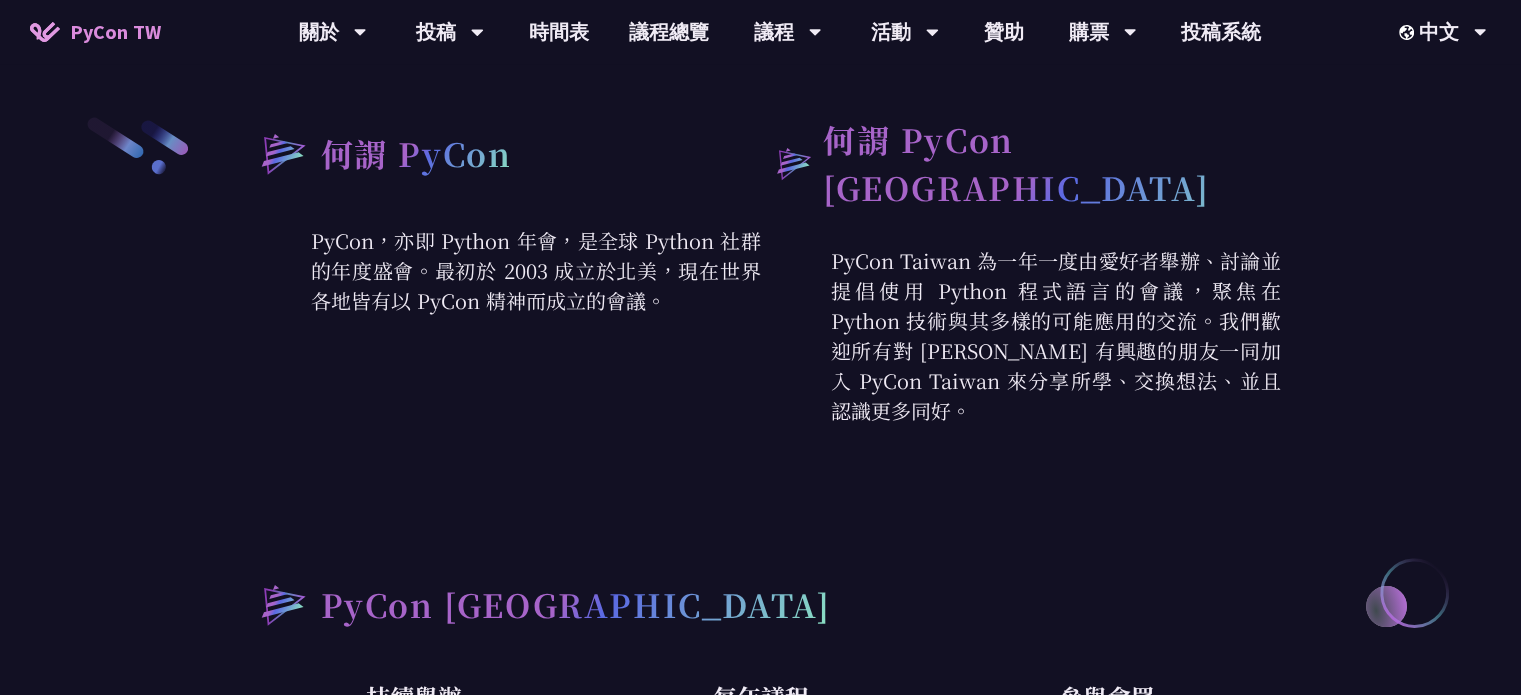 click on "PyCon Taiwan 為一年一度由愛好者舉辦、討論並提倡使用 Python 程式語言的會議，聚焦在 Python 技術與其多樣的可能應用的交流。我們歡迎所有對 [PERSON_NAME] 有興趣的朋友一同加入 PyCon Taiwan 來分享所學、交換想法、並且認識更多同好。" at bounding box center (1021, 336) 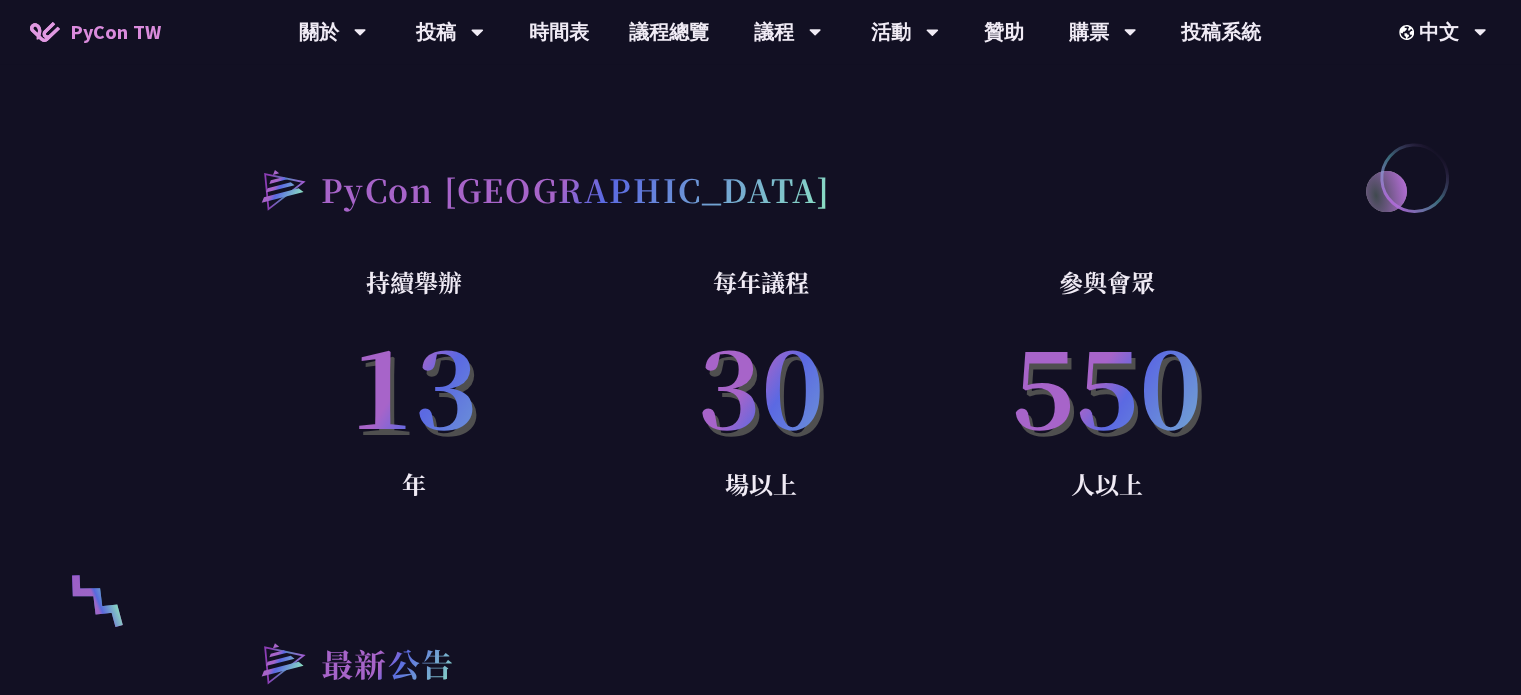 scroll, scrollTop: 1116, scrollLeft: 0, axis: vertical 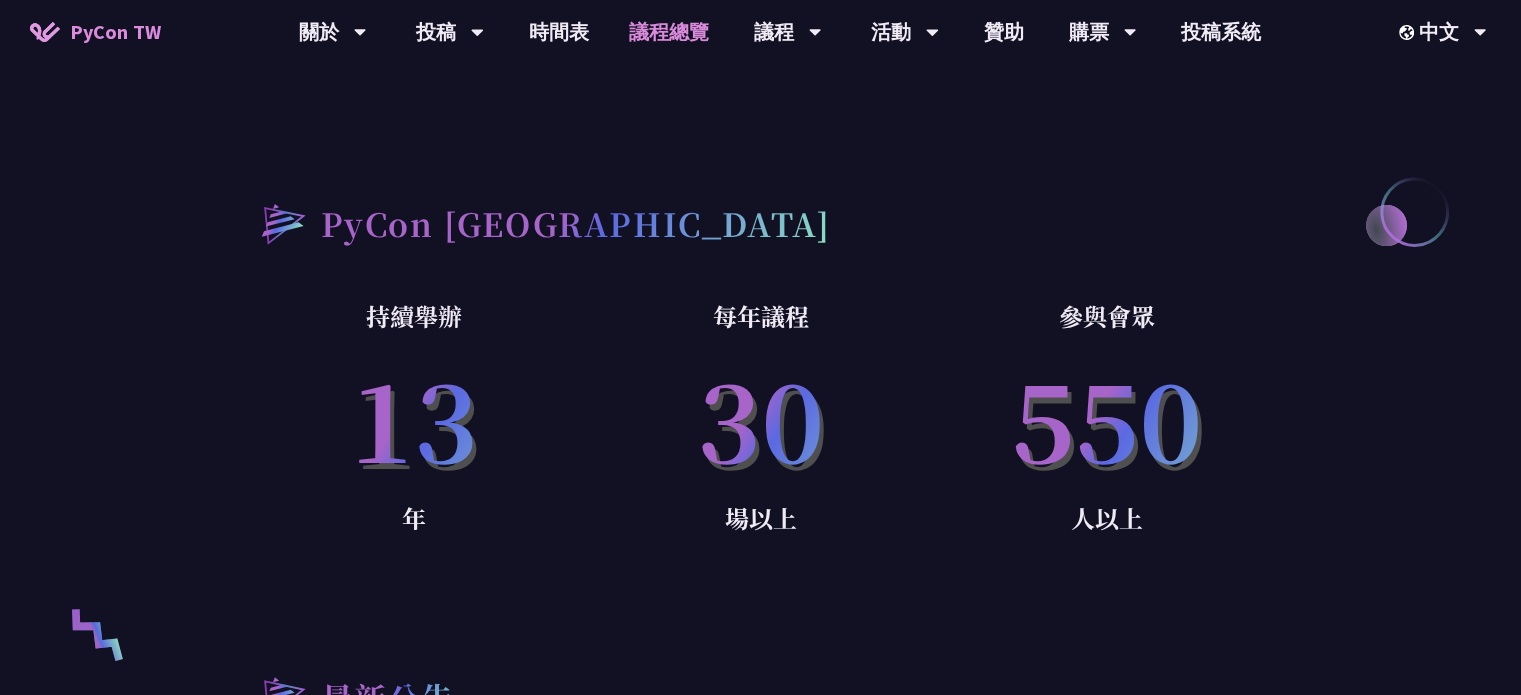 click on "議程總覽" at bounding box center (669, 32) 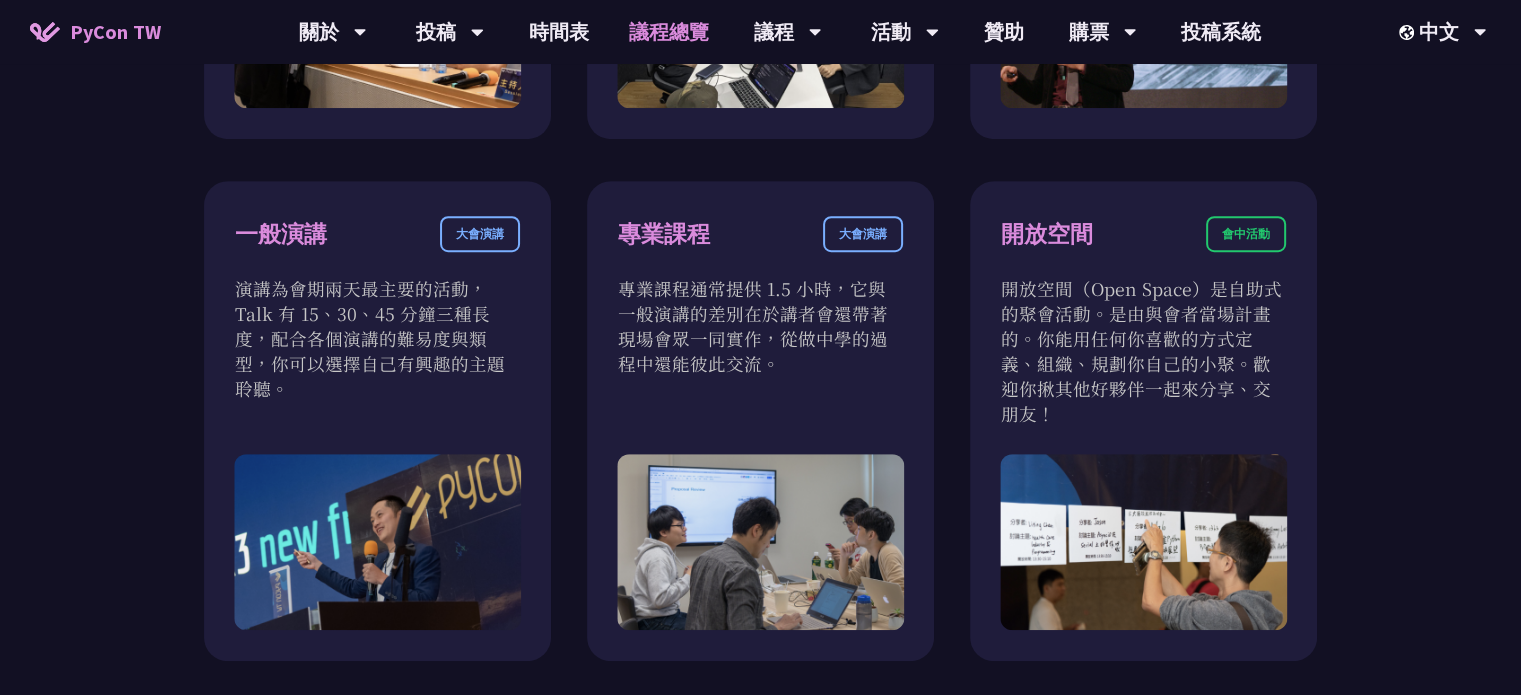 scroll, scrollTop: 1136, scrollLeft: 0, axis: vertical 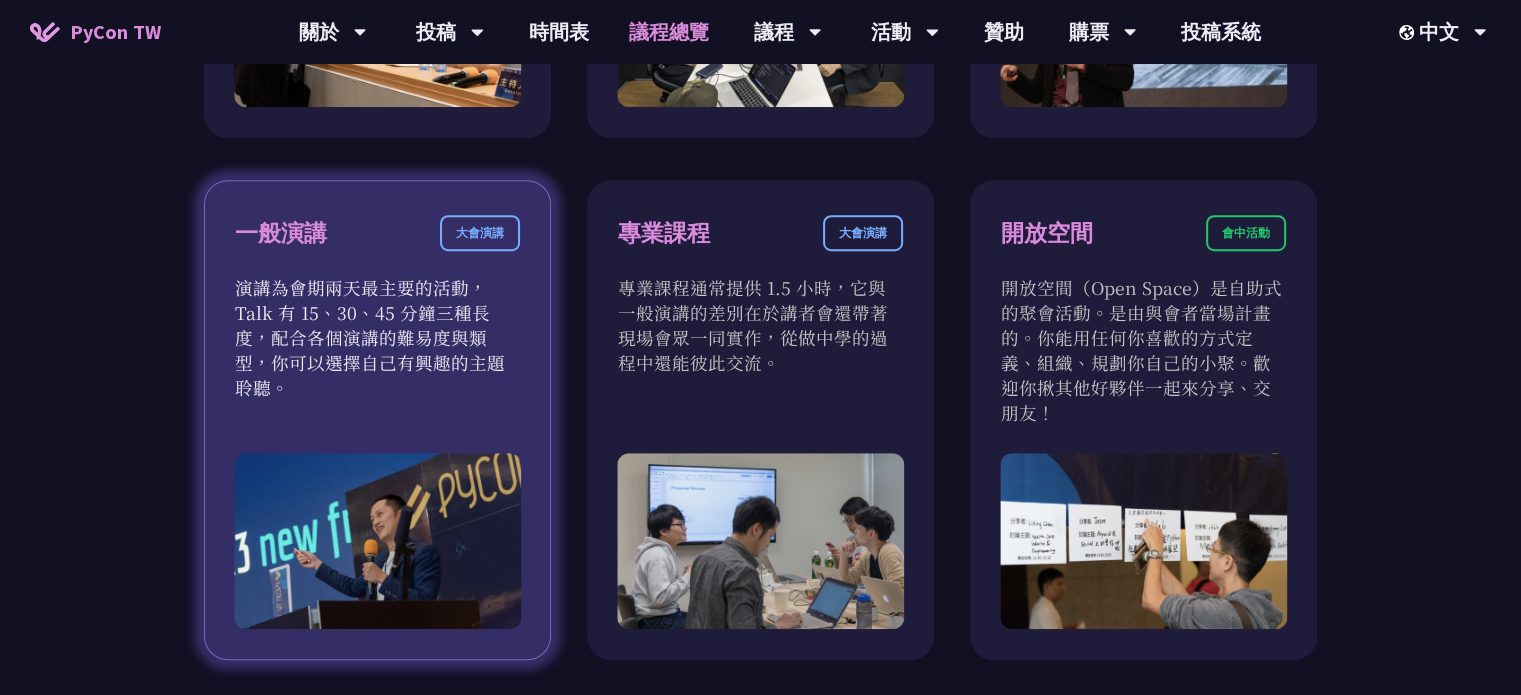 click on "一般演講   大會演講
演講為會期兩天最主要的活動，Talk 有 15、30、45 分鐘三種長度，配合各個演講的難易度與類型，你可以選擇自己有興趣的主題聆聽。" at bounding box center [377, 420] 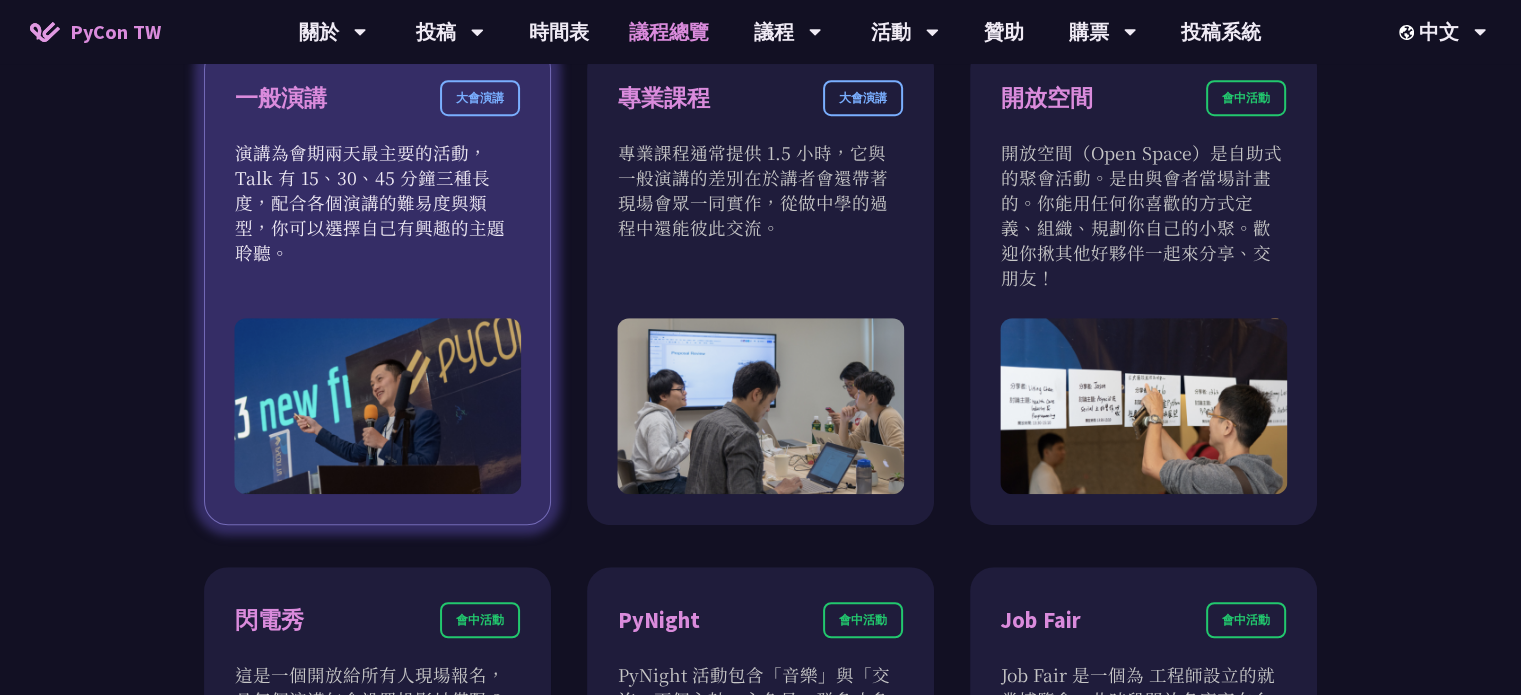 scroll, scrollTop: 1270, scrollLeft: 0, axis: vertical 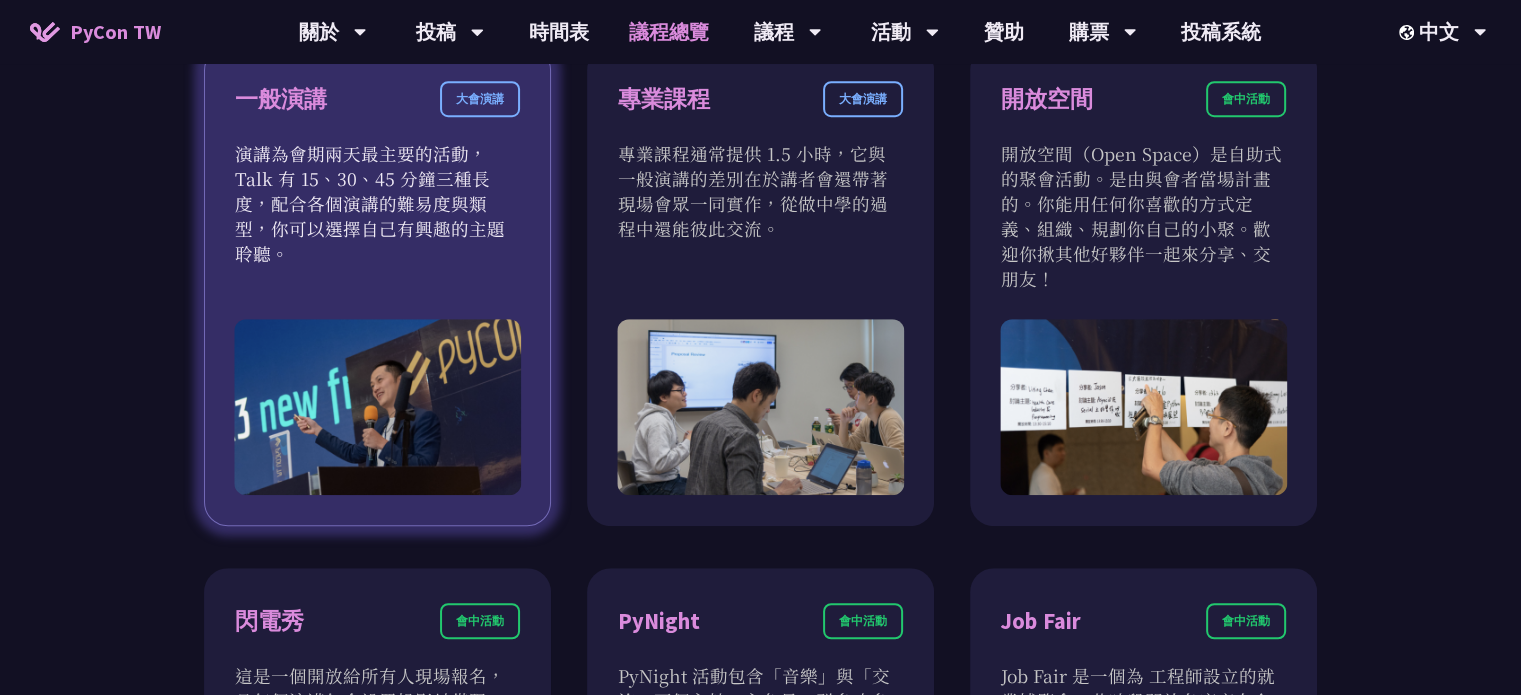 click on "演講為會期兩天最主要的活動，Talk 有 15、30、45 分鐘三種長度，配合各個演講的難易度與類型，你可以選擇自己有興趣的主題聆聽。" at bounding box center (377, 203) 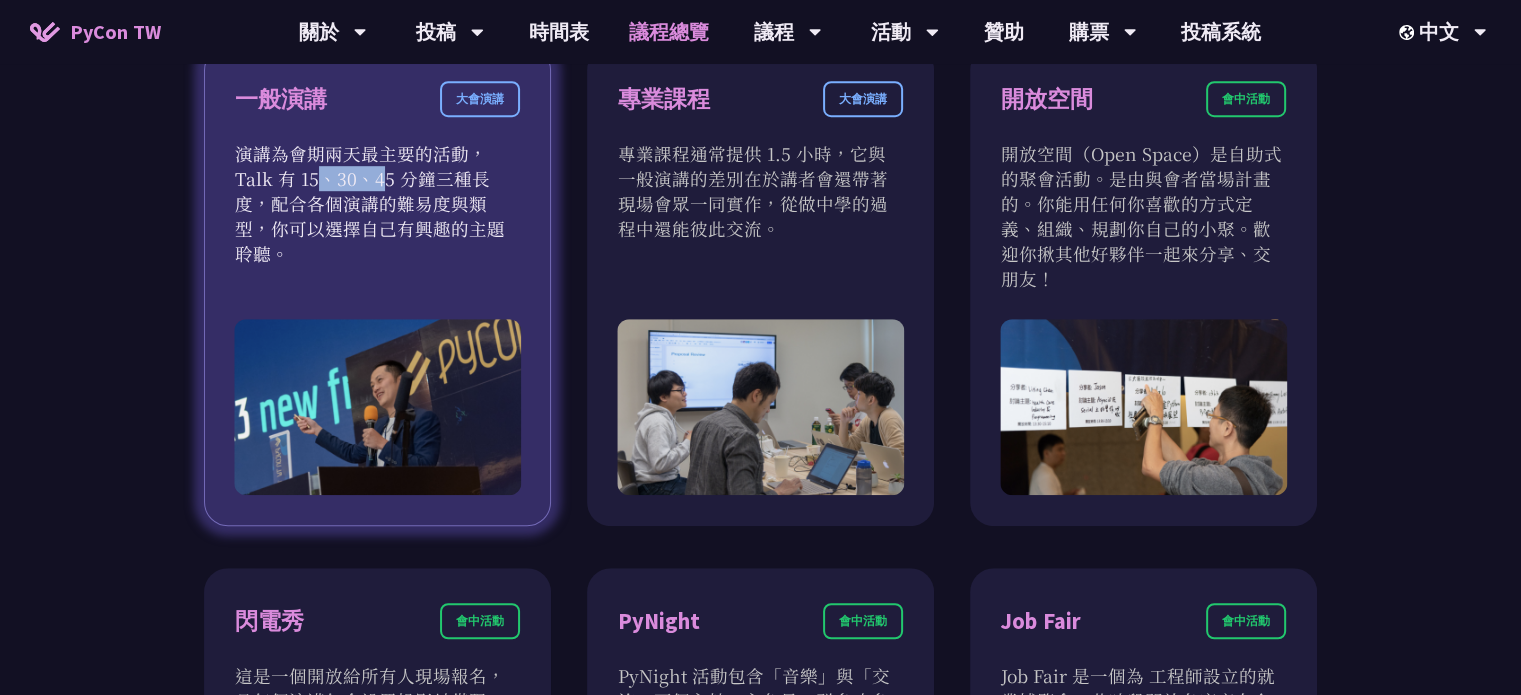 click on "演講為會期兩天最主要的活動，Talk 有 15、30、45 分鐘三種長度，配合各個演講的難易度與類型，你可以選擇自己有興趣的主題聆聽。" at bounding box center [377, 203] 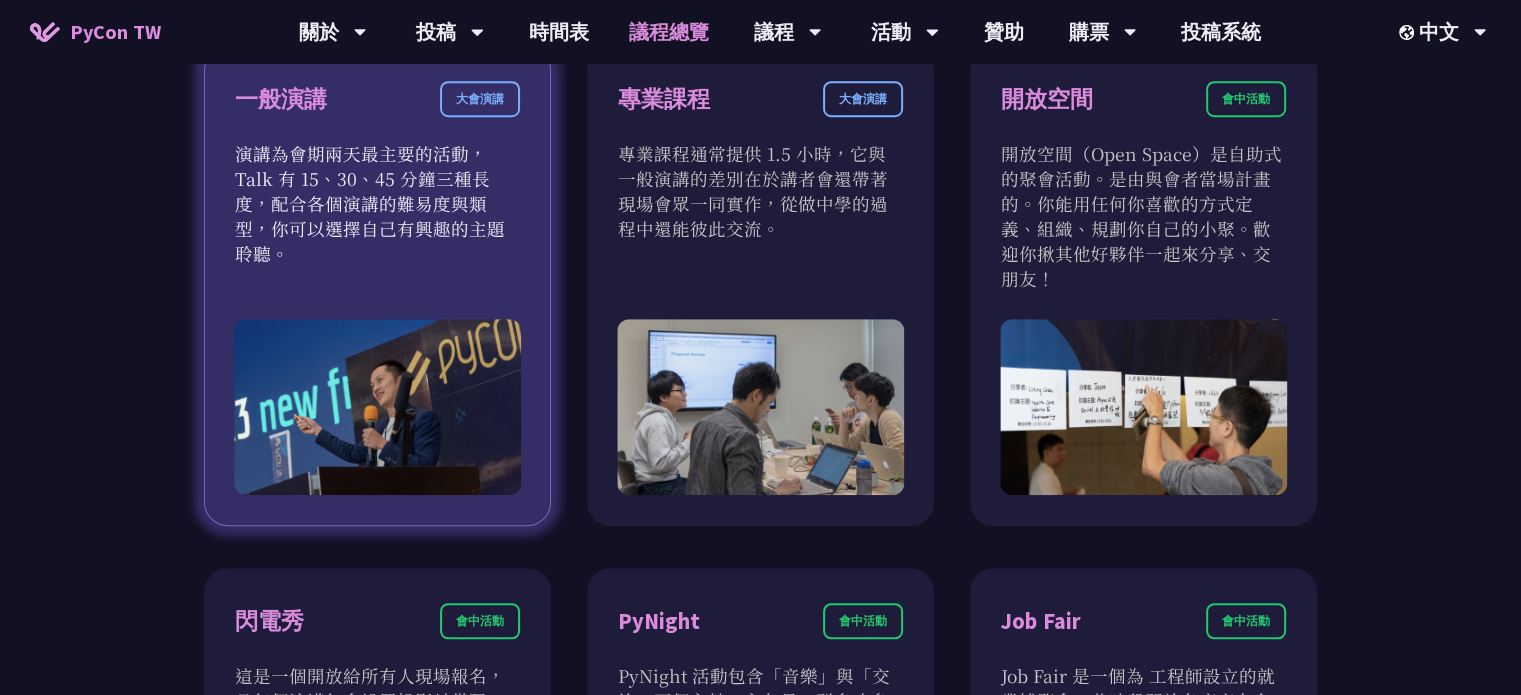click on "一般演講   大會演講" at bounding box center (377, 111) 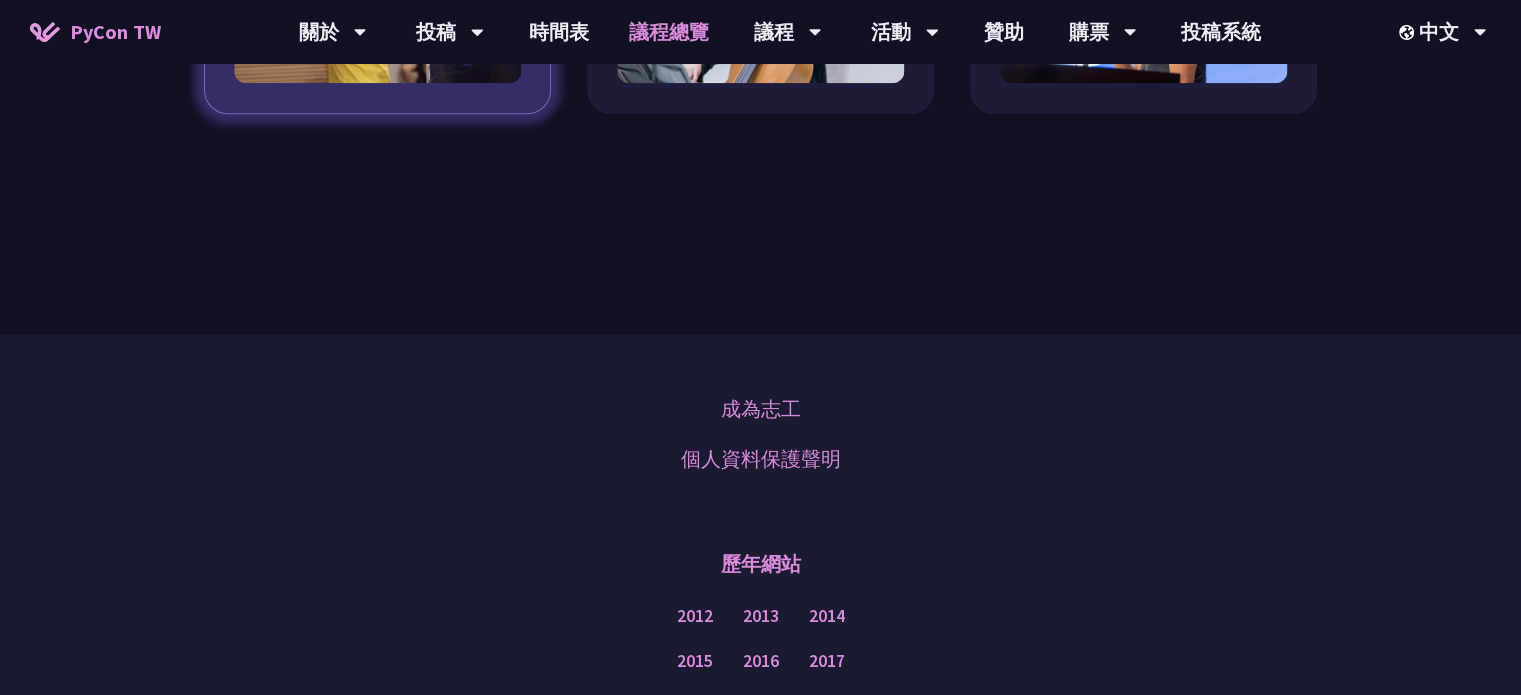 click on "議程總覽
年會總共有 3 種形式的演講與 6 種不同性質的交流活動。可以說是非常多元有趣，讓你可以從演講中吸取知識的同時，還能在交流活動中結識許多各方好友。
衝刺開發   會前活動
衝刺開發聚集開源專案負責人、想貢獻者的活動。將會有領導人帶著他們專案待開發的功能來現場分享。你可以選擇喜歡的專案，或是帶著自己的專案和大家分享！
PyCast   線上廣播
PyCon TW 今年新設立 Podcast 頻道 PyCast。我們將邀請 Python 社群元老級人物、 神人講者及志工來聊聊 Python 相關的精彩內容。內容輕鬆有趣，不管是在通勤或是在家休閒時刻都適合。還有線上筆記可以參考！
主題演講   大會演講       一般演講   大會演講       專業課程   大會演講       開放空間   會中活動       閃電秀   會中活動       PyNight   會中活動" at bounding box center (760, -943) 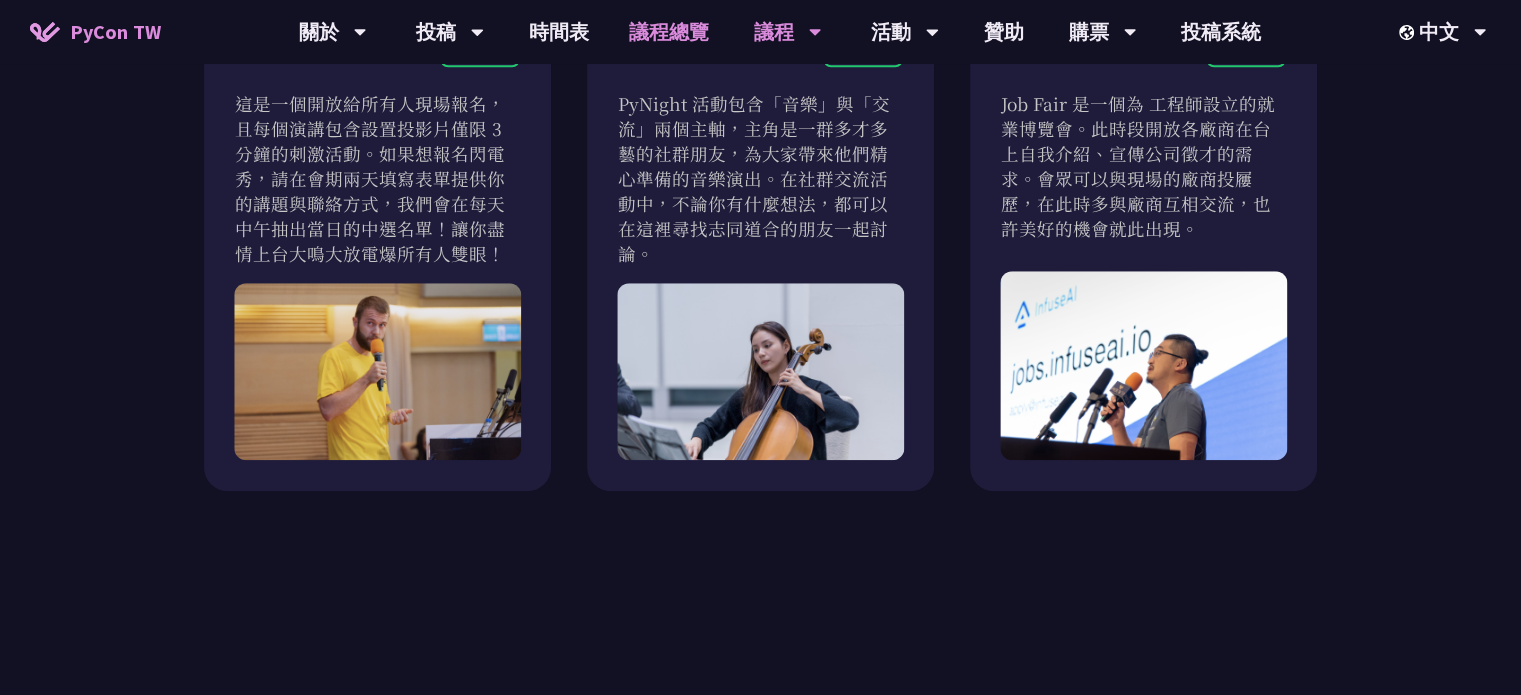 scroll, scrollTop: 1807, scrollLeft: 0, axis: vertical 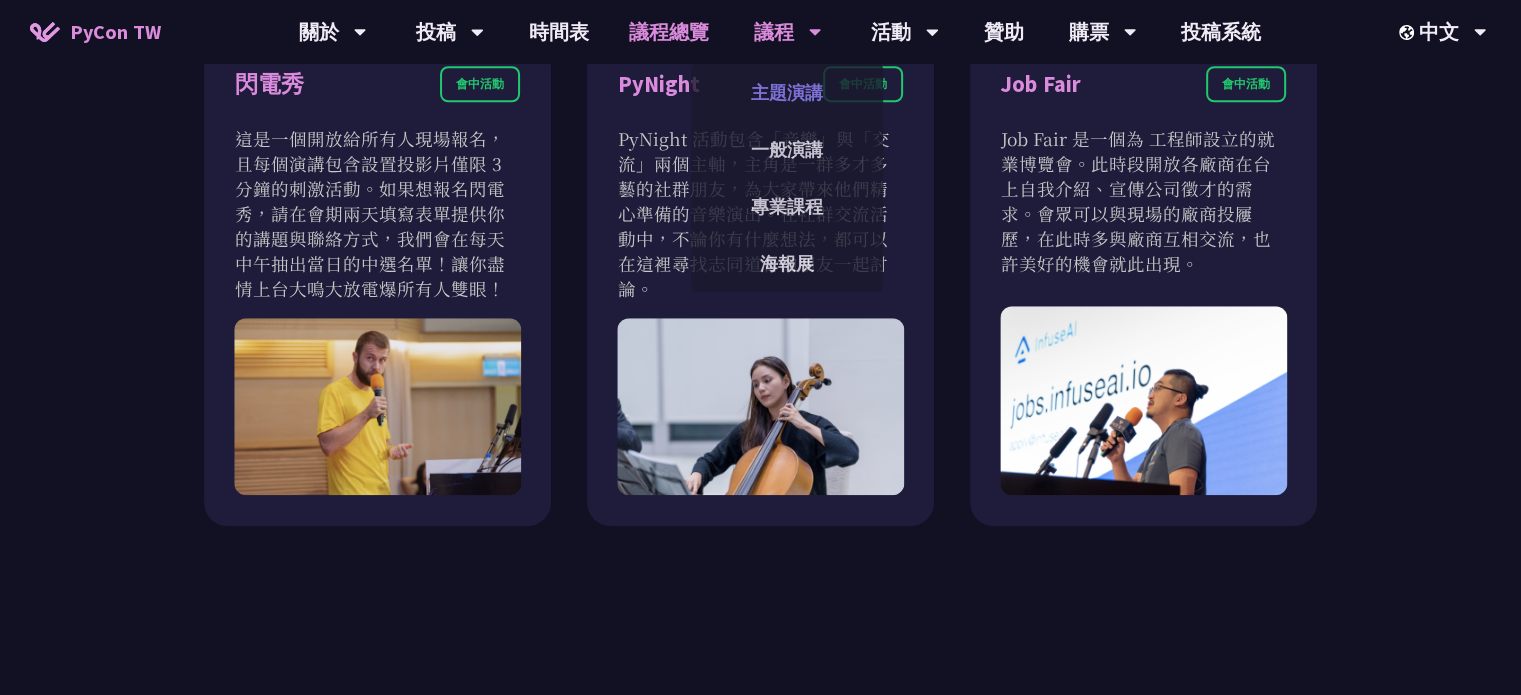 click on "主題演講" at bounding box center [787, 92] 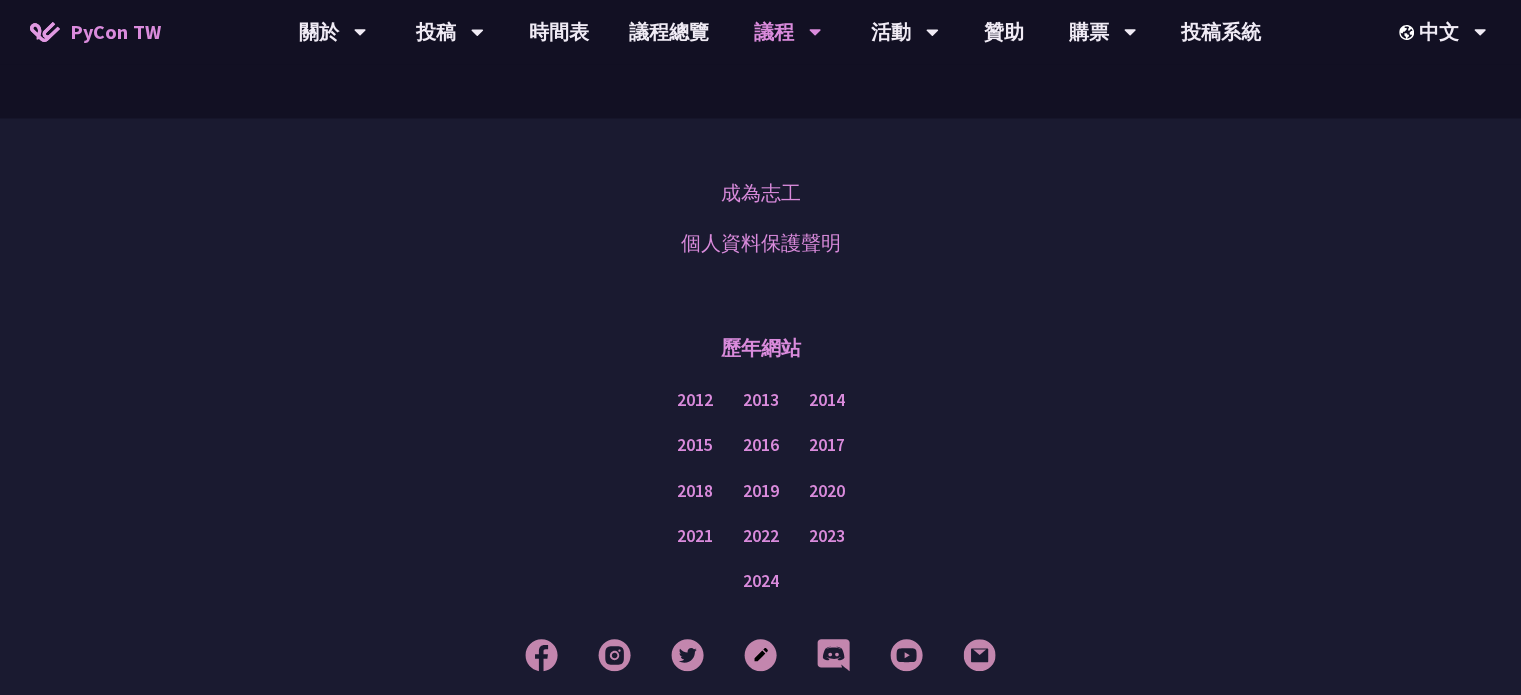 scroll, scrollTop: 3320, scrollLeft: 0, axis: vertical 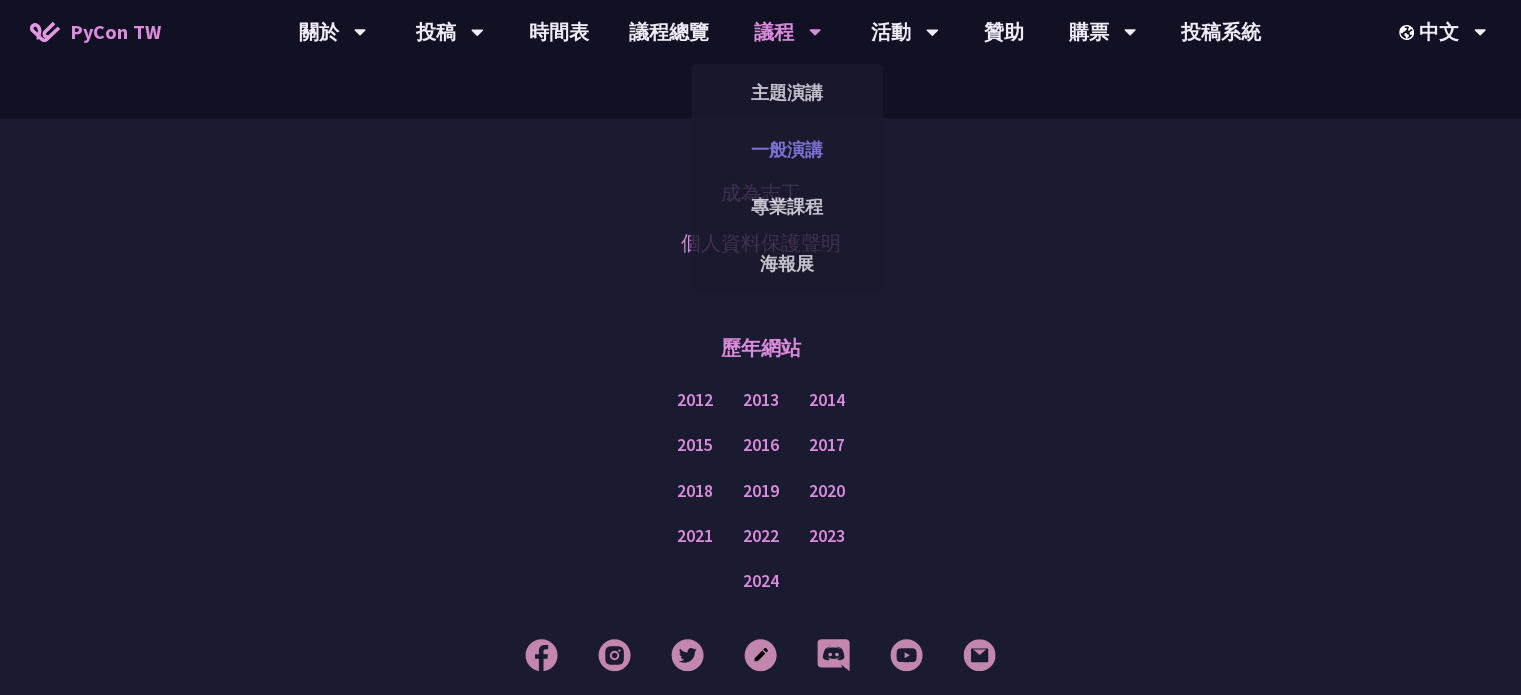 click on "一般演講" at bounding box center [787, 149] 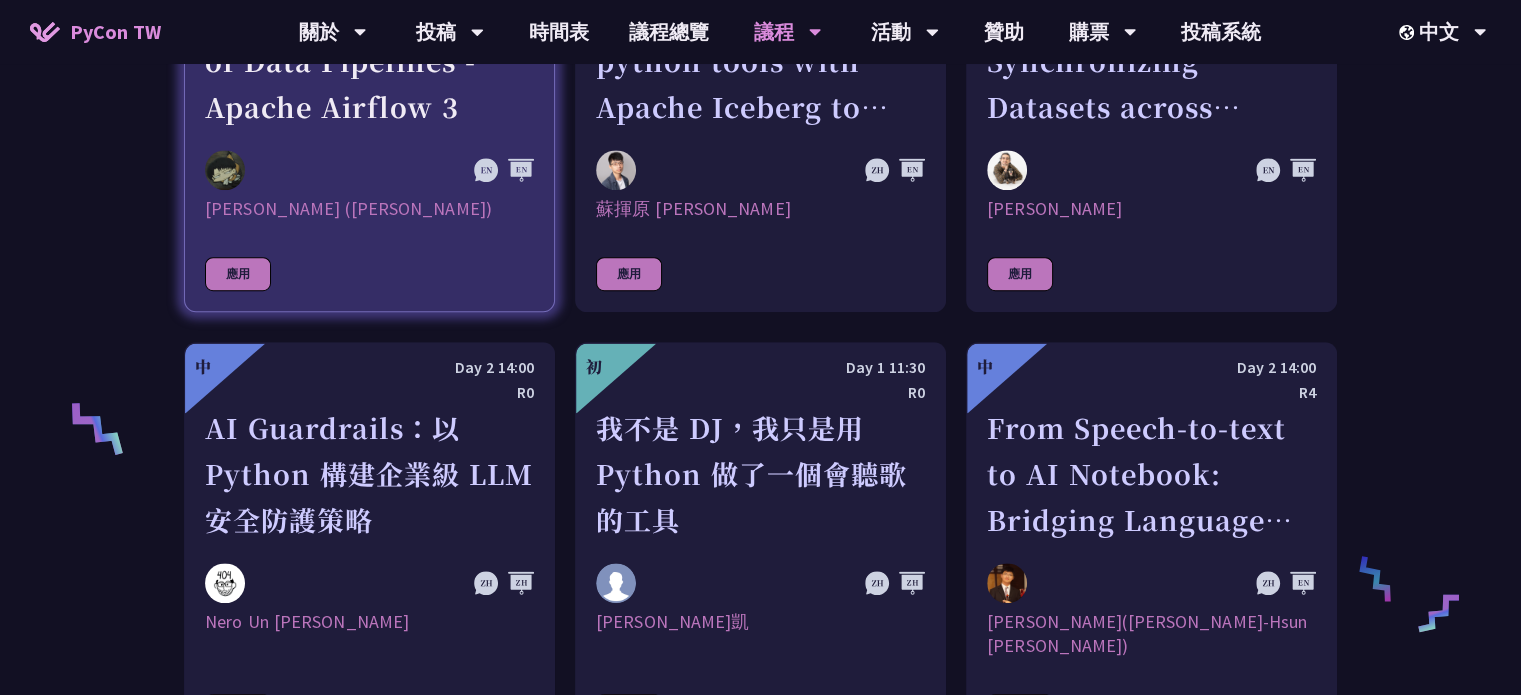 scroll, scrollTop: 1255, scrollLeft: 0, axis: vertical 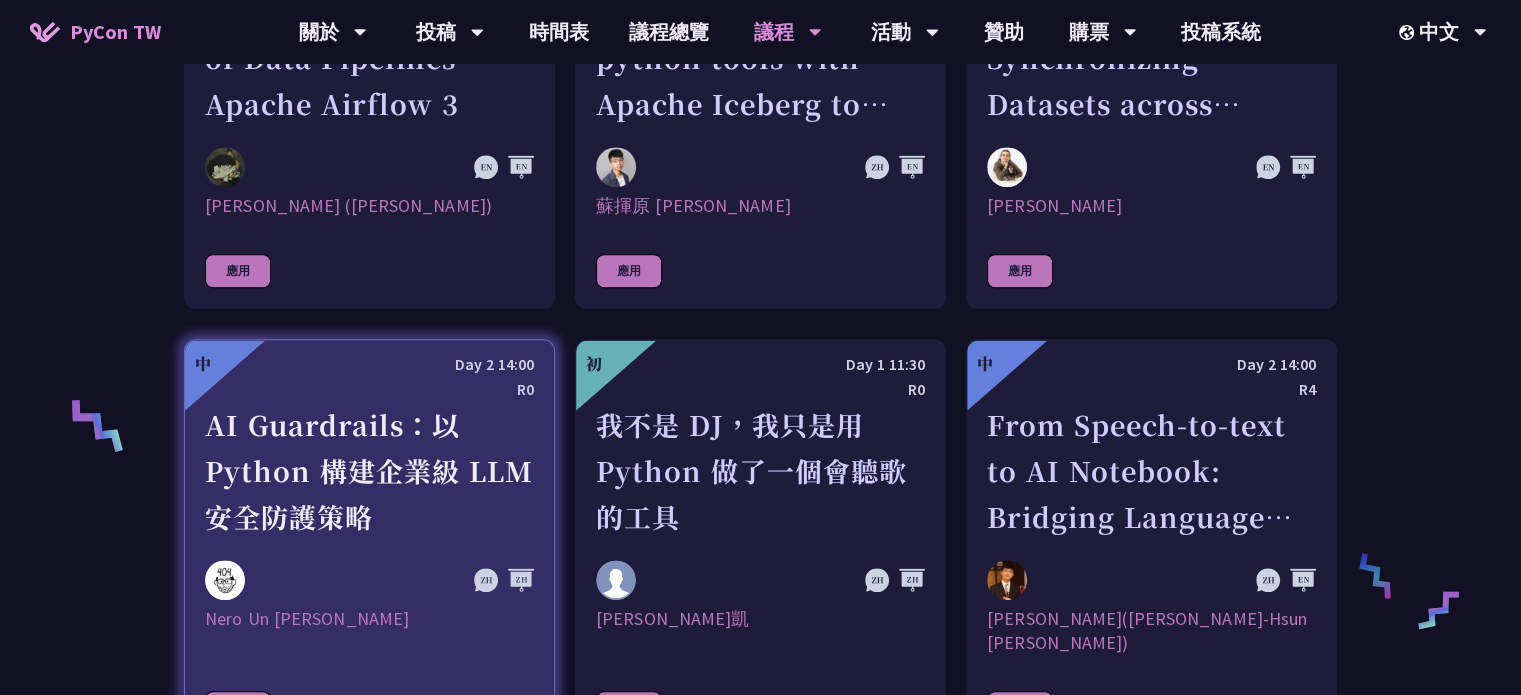 click at bounding box center (320, 580) 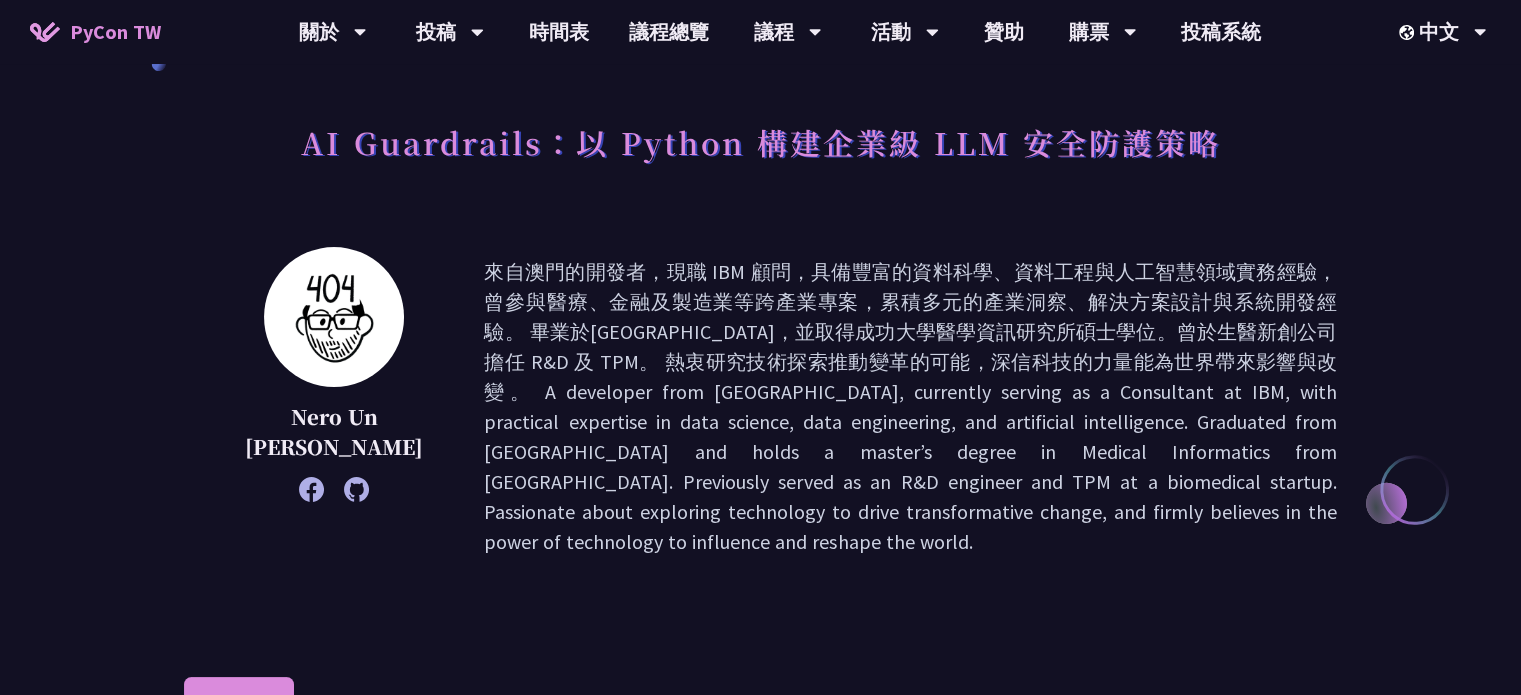 scroll, scrollTop: 96, scrollLeft: 0, axis: vertical 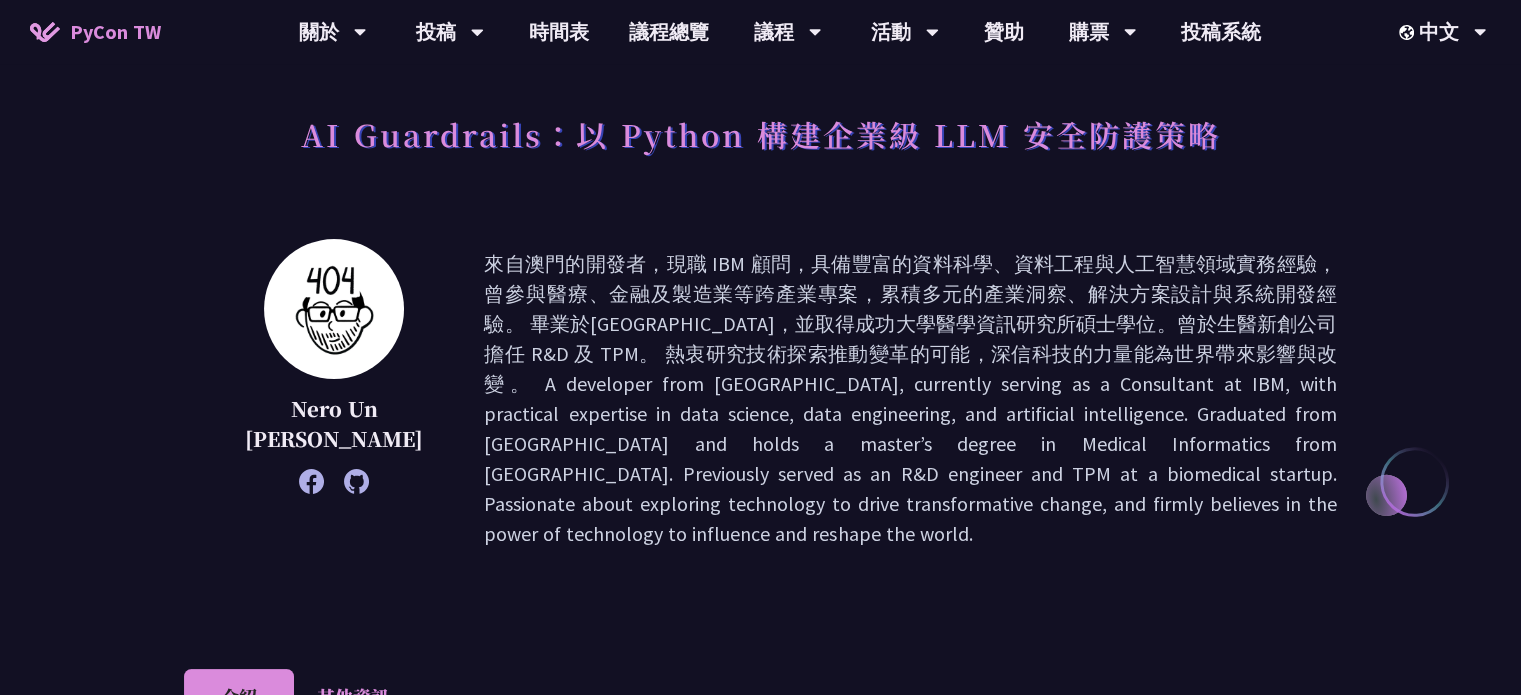click on "Nero Un [PERSON_NAME]" at bounding box center (760, 429) 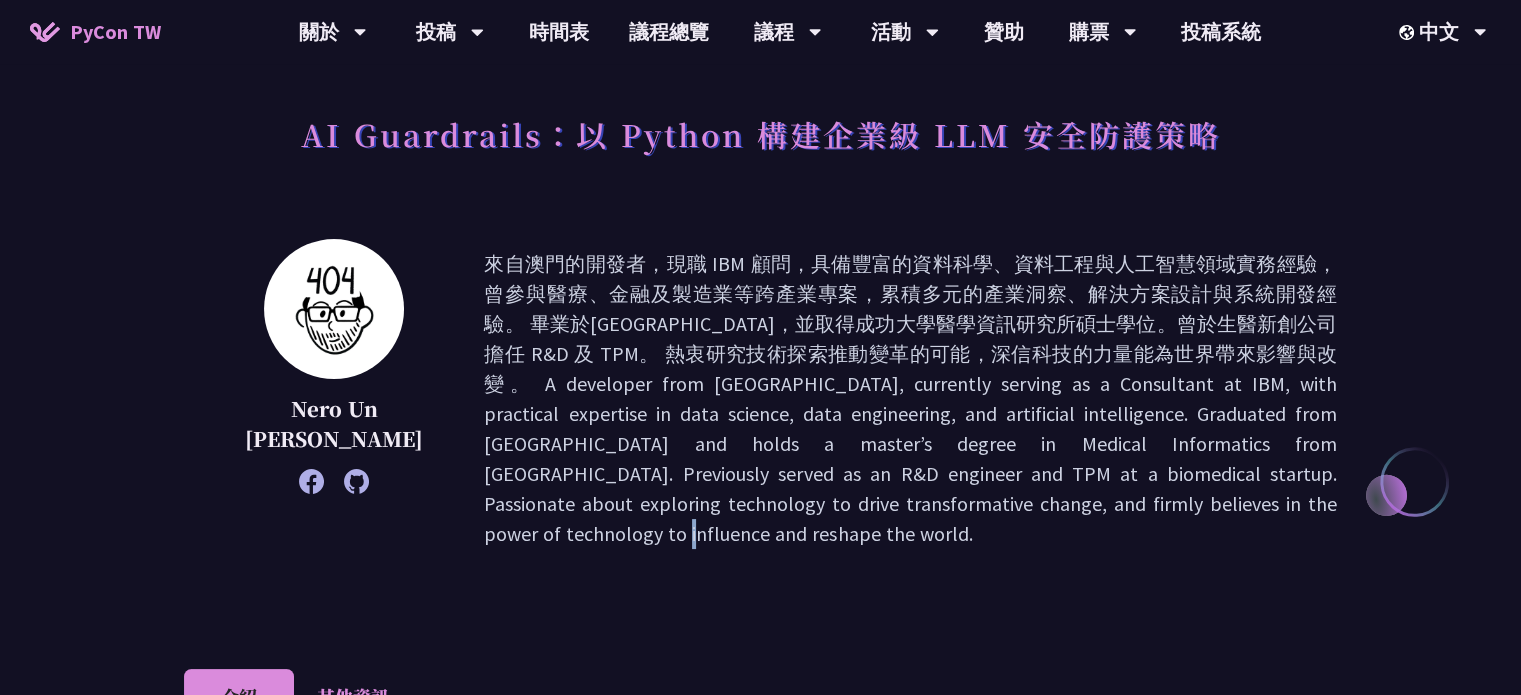 click on "Nero Un [PERSON_NAME]" at bounding box center (760, 429) 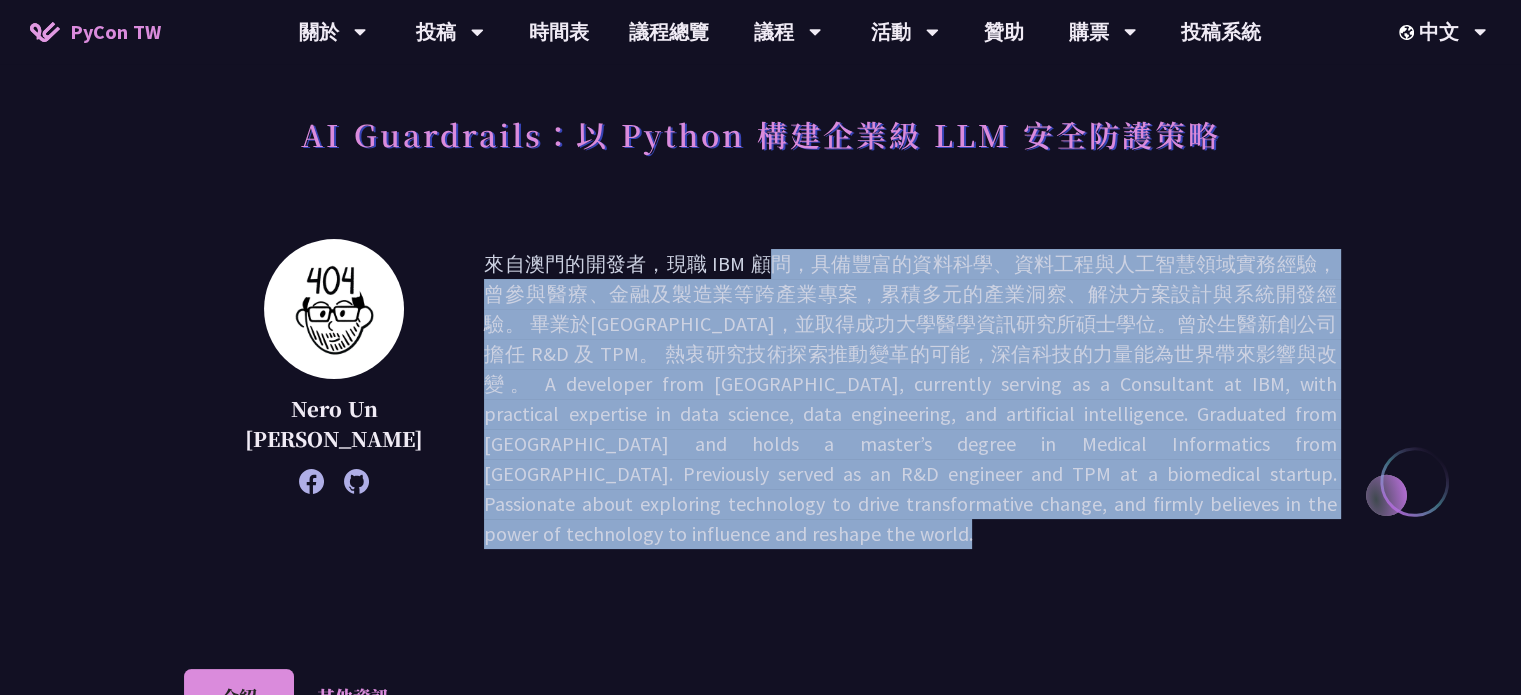 click on "Nero Un [PERSON_NAME]" at bounding box center [760, 429] 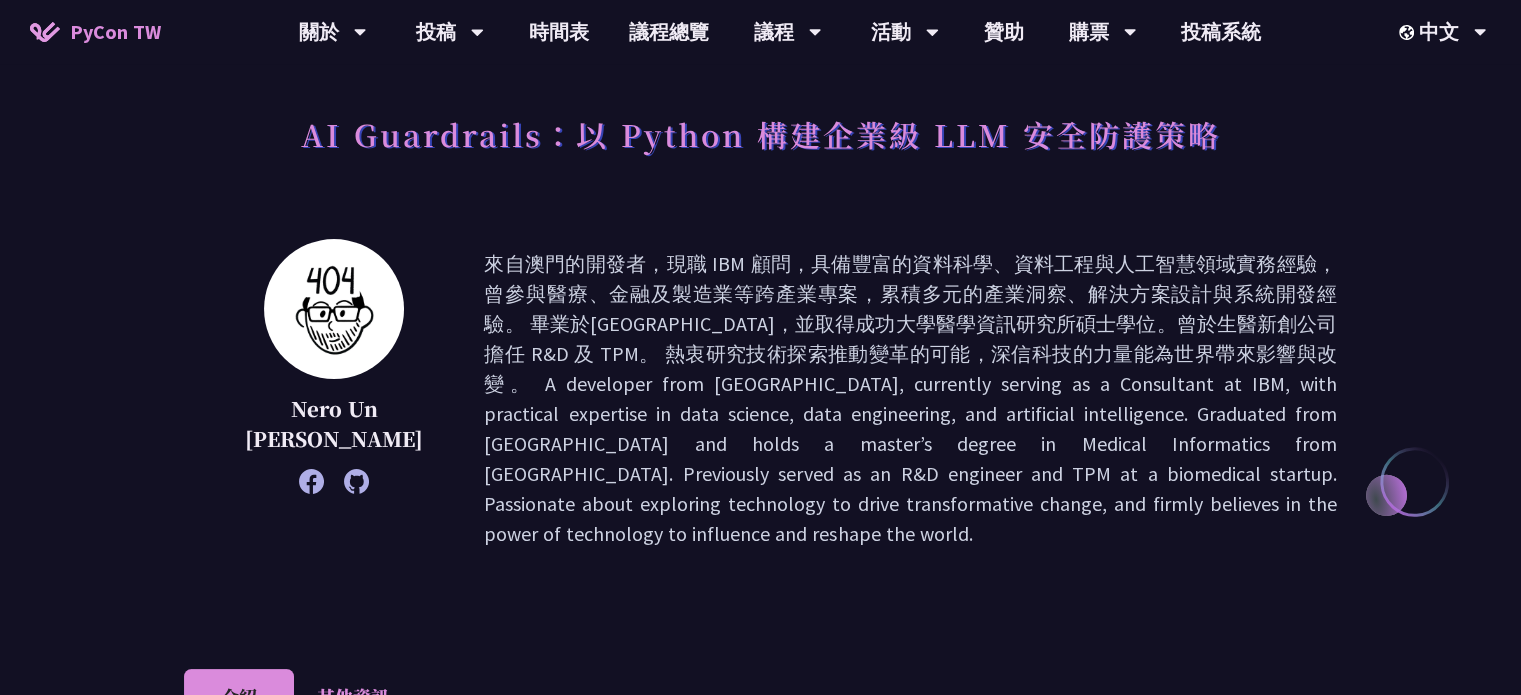 click on "AI Guardrails：以 Python 構建企業級 LLM 安全防護策略     Nero Un [PERSON_NAME]
介紹
其他資訊
摘要
說明
當企業把大型語言模型（LLM）真正導入核心業務後，往往才驚覺生成內容既難預測又難控制──從敏感資訊外洩、虛假內容（[MEDICAL_DATA]）到合規風險，任何一項都足以引爆信任危機。
本場演講將以「AI Guardrails」為核心概念，說明 Guardrails 架構、流程和常見模組，示範如何運用 Python 與開源工具建構 LLM 的安全防線。內容涵蓋輸入與輸出內容的審核、意圖偵測、輸出過濾等。目的是協助開發者將防護機制嵌入應用之中，降低風險，也讓模型應用更具可信度。
開發 → 測試 → 部署  的落地流程。
本次使用的工具有：
Guardrails ：由  [URL]
[GEOGRAPHIC_DATA]
[GEOGRAPHIC_DATA]" at bounding box center (760, 1135) 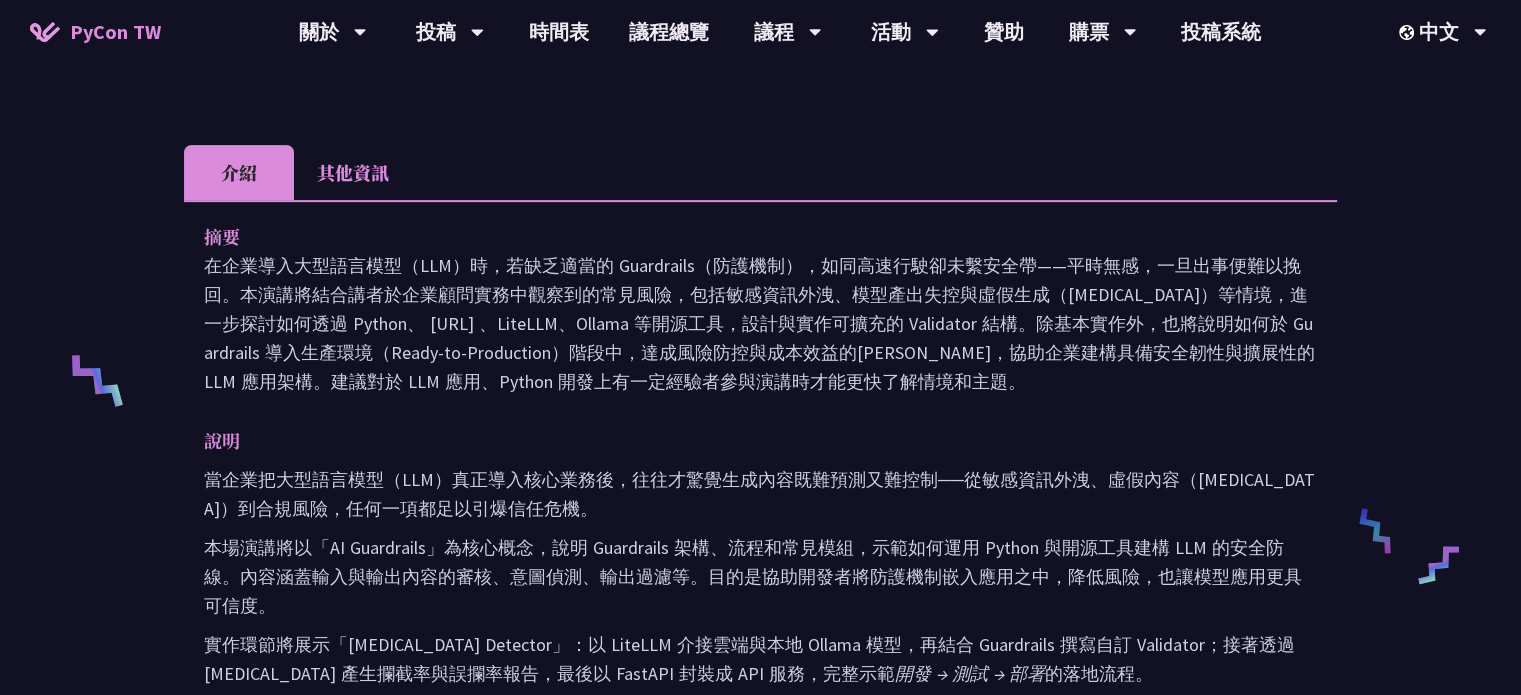 scroll, scrollTop: 619, scrollLeft: 0, axis: vertical 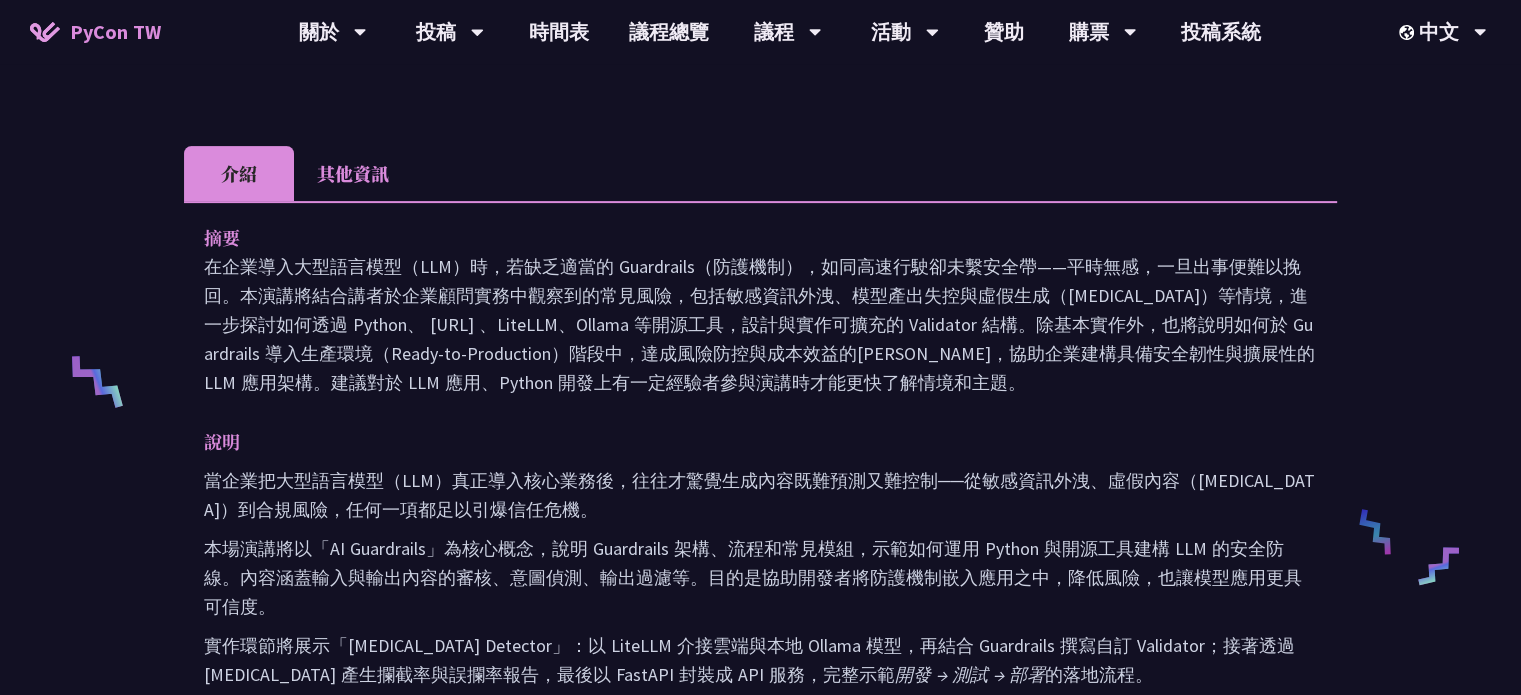 click on "其他資訊" at bounding box center [353, 173] 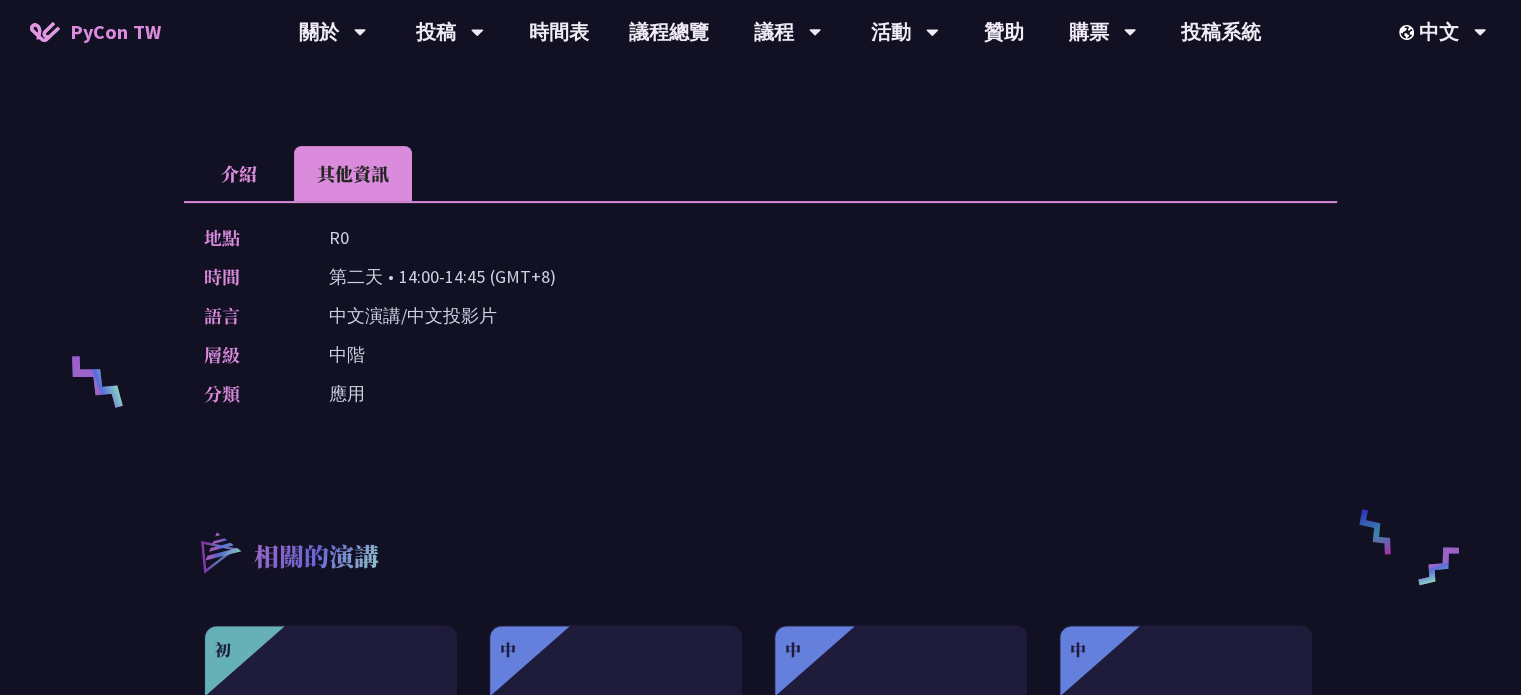 click on "介紹" at bounding box center [239, 173] 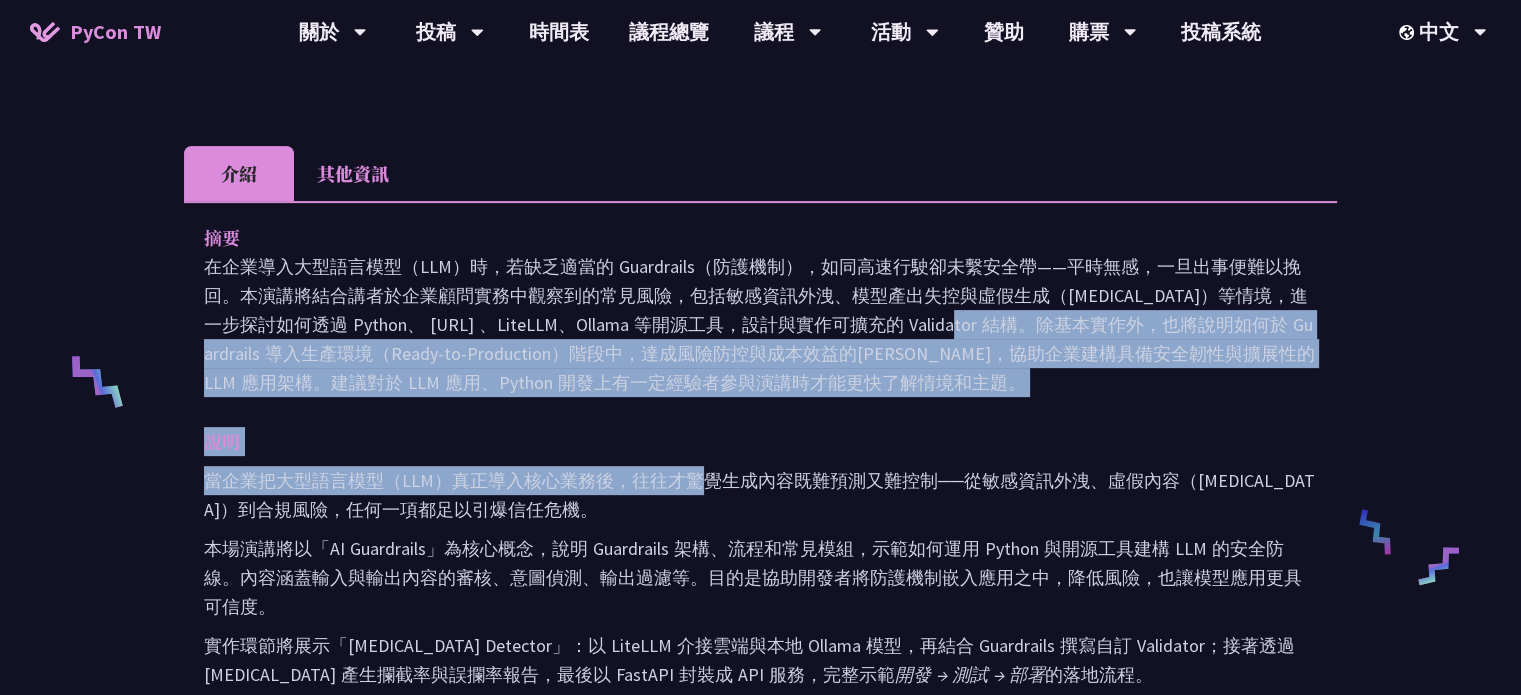 drag, startPoint x: 595, startPoint y: 279, endPoint x: 702, endPoint y: 454, distance: 205.11948 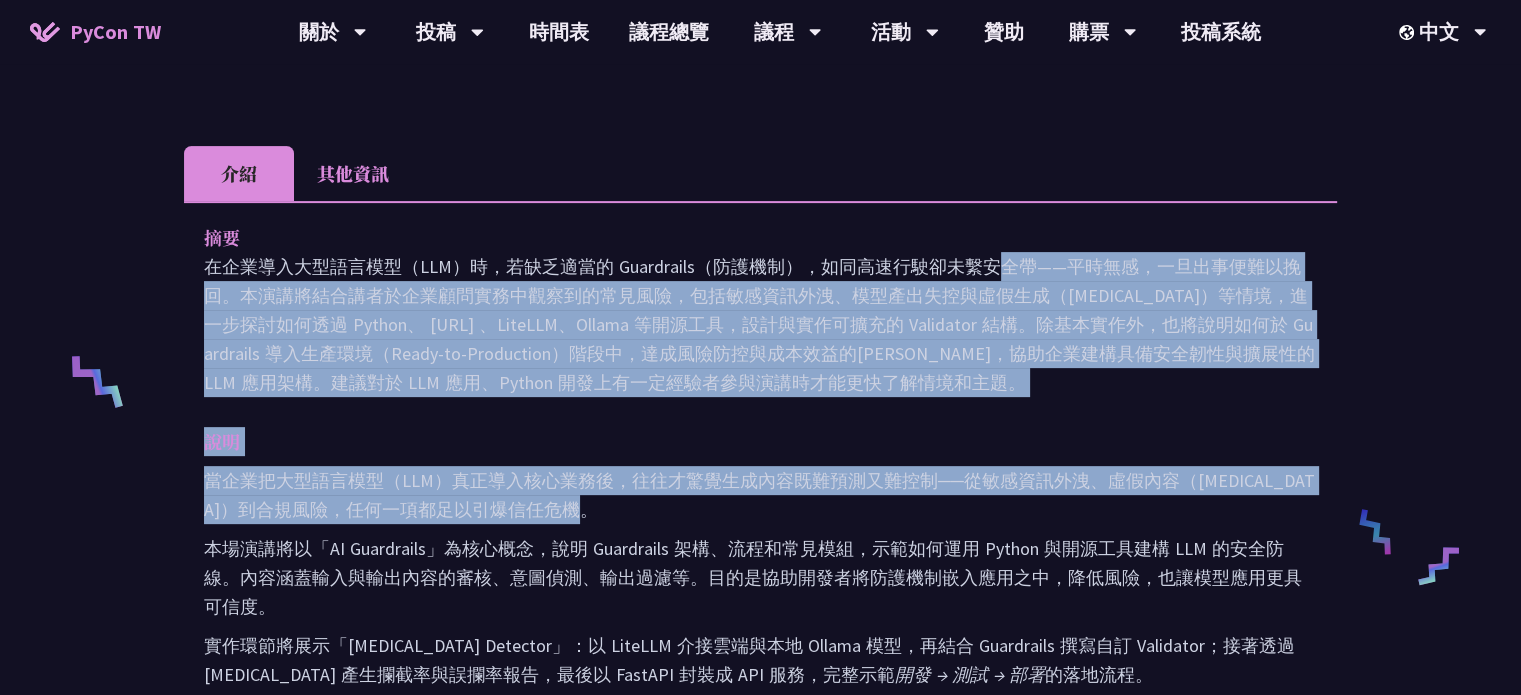 drag, startPoint x: 768, startPoint y: 466, endPoint x: 670, endPoint y: 246, distance: 240.8402 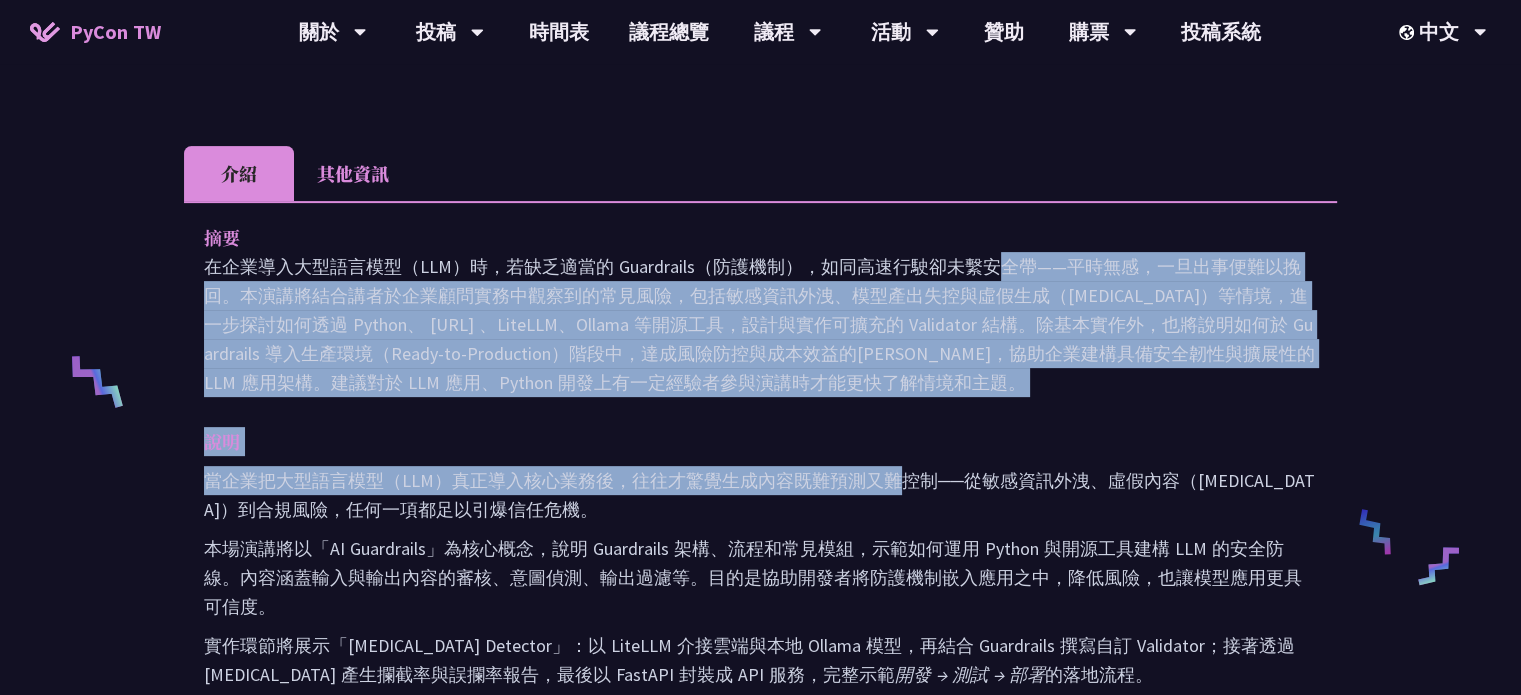 drag, startPoint x: 670, startPoint y: 246, endPoint x: 900, endPoint y: 459, distance: 313.47888 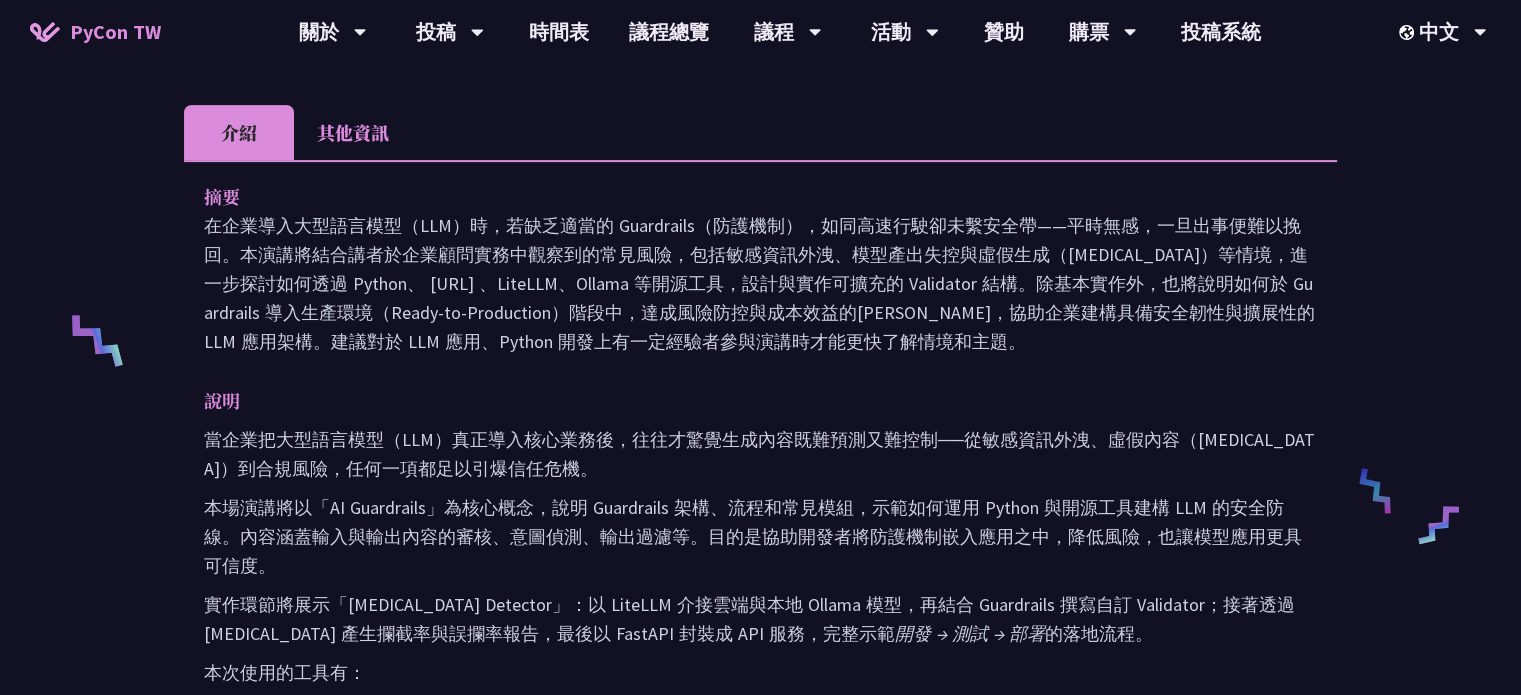 scroll, scrollTop: 608, scrollLeft: 0, axis: vertical 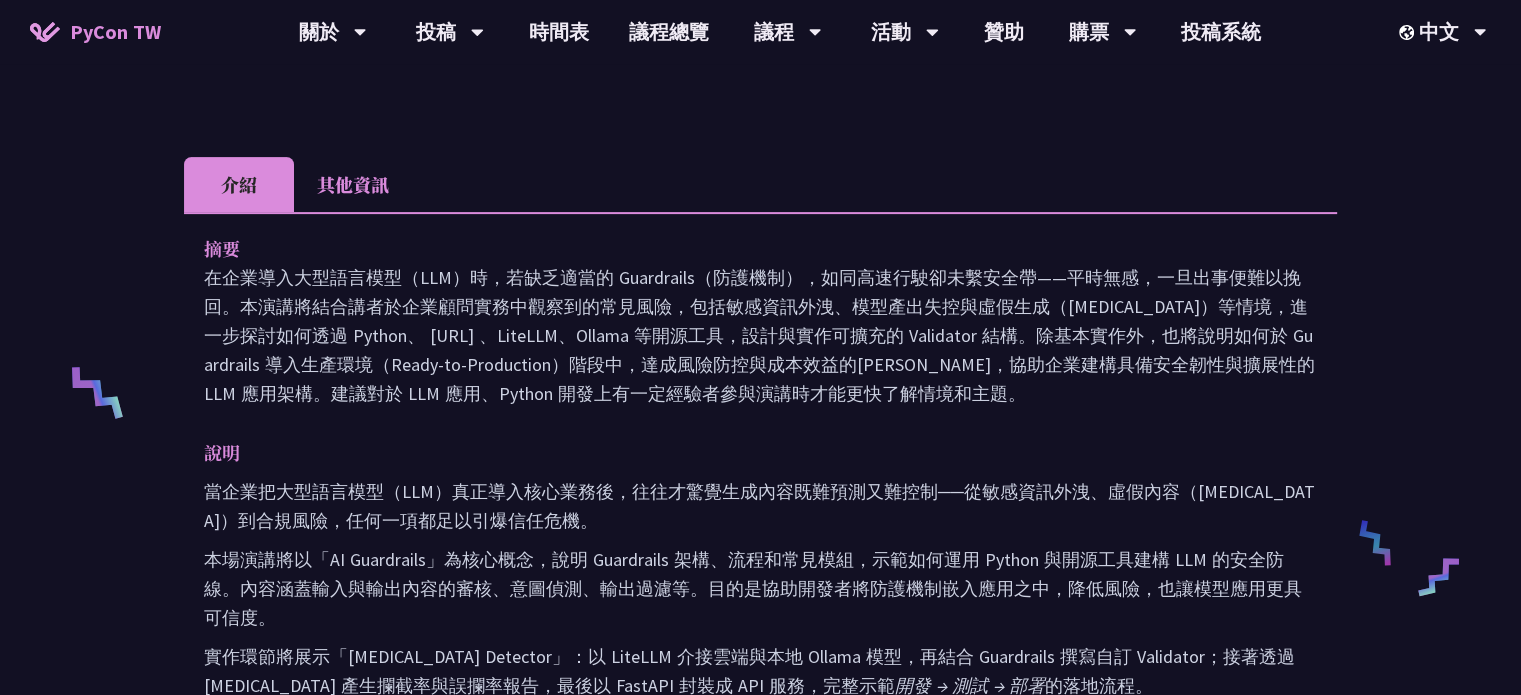 click on "當企業把大型語言模型（LLM）真正導入核心業務後，往往才驚覺生成內容既難預測又難控制──從敏感資訊外洩、虛假內容（[MEDICAL_DATA]）到合規風險，任何一項都足以引爆信任危機。" at bounding box center (760, 506) 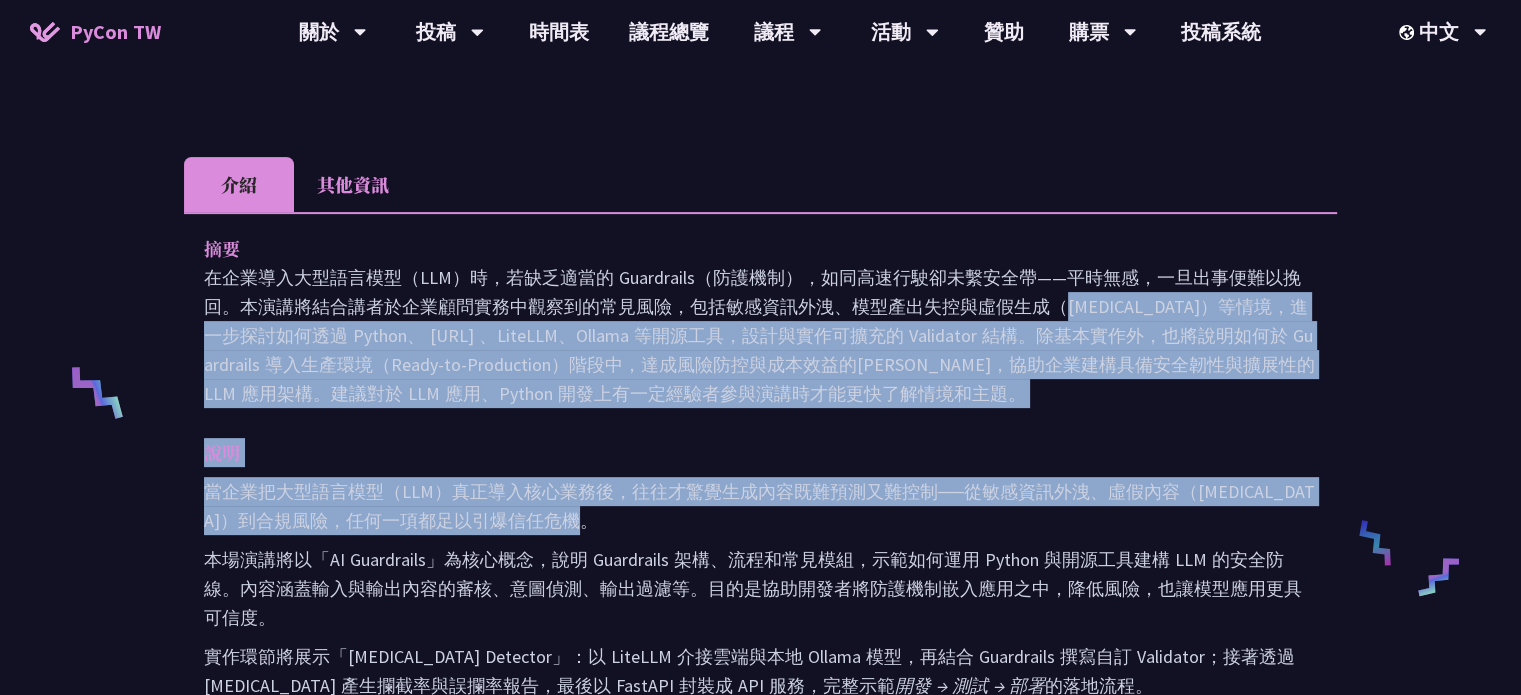 drag, startPoint x: 910, startPoint y: 475, endPoint x: 676, endPoint y: 272, distance: 309.7822 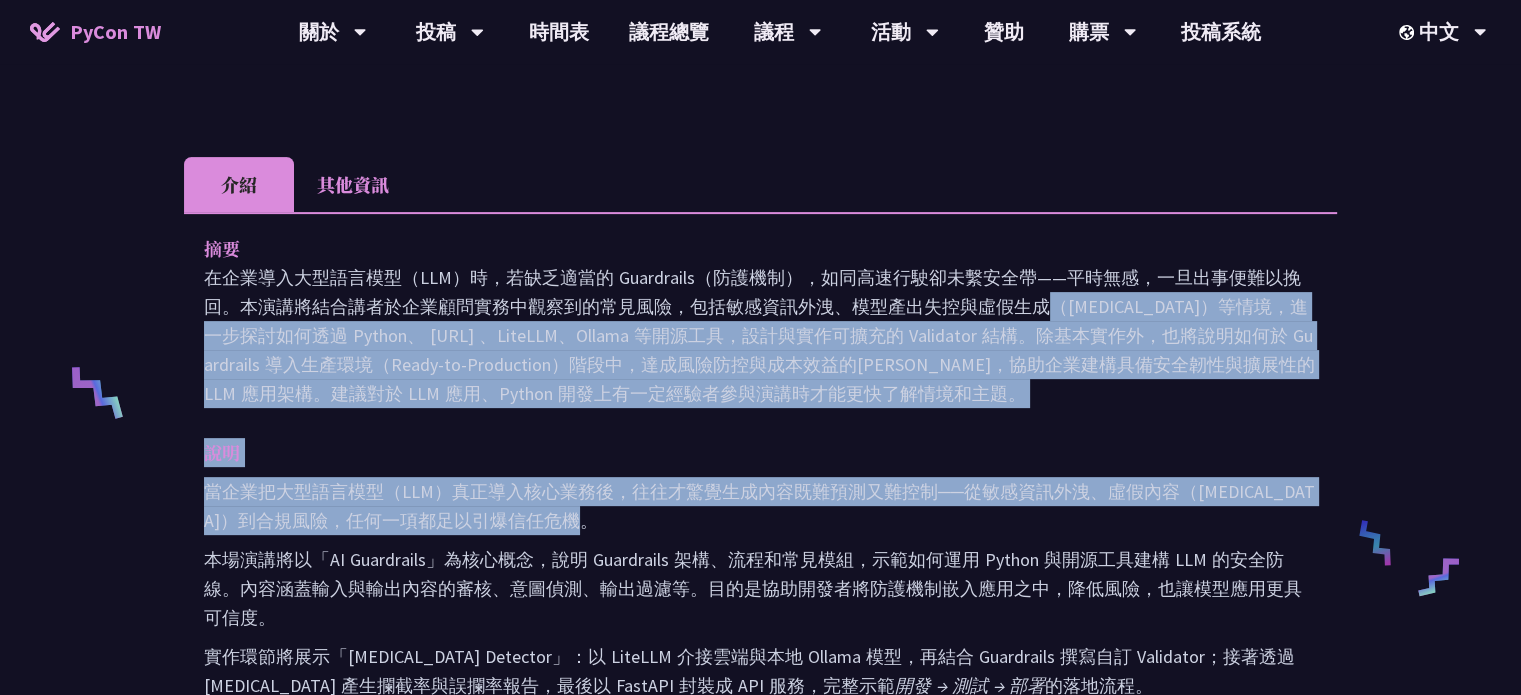 click on "在企業導入大型語言模型（LLM）時，若缺乏適當的 Guardrails（防護機制），如同高速行駛卻未繫安全帶——平時無感，一旦出事便難以挽回。本演講將結合講者於企業顧問實務中觀察到的常見風險，包括敏感資訊外洩、模型產出失控與虛假生成（[MEDICAL_DATA]）等情境，進一步探討如何透過 Python、 [URL] 、LiteLLM、Ollama 等開源工具，設計與實作可擴充的 Validator 結構。除基本實作外，也將說明如何於 Guardrails 導入生產環境（Ready-to-Production）階段中，達成風險防控與成本效益的[PERSON_NAME]，協助企業建構具備安全韌性與擴展性的 LLM 應用架構。建議對於 LLM 應用、Python 開發上有一定經驗者參與演講時才能更快了解情境和主題。" at bounding box center (760, 335) 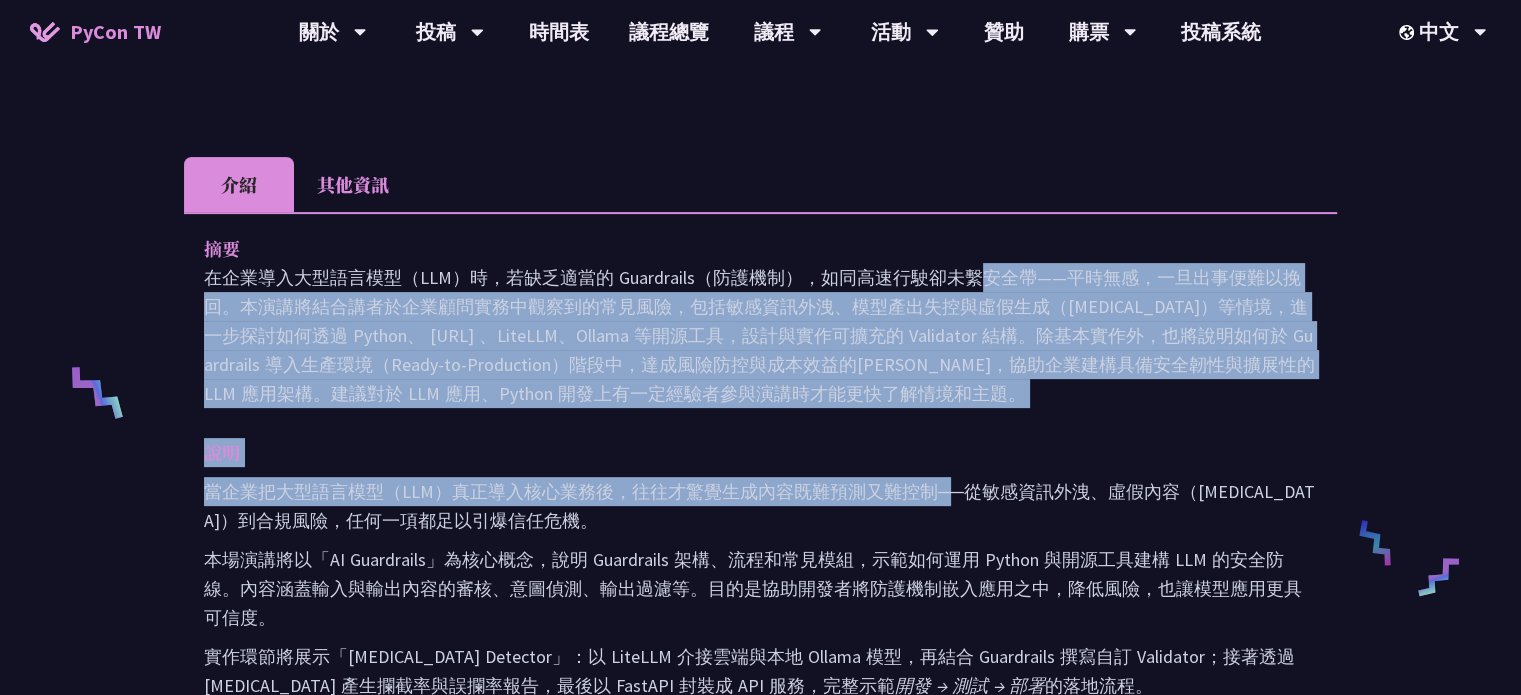 drag, startPoint x: 944, startPoint y: 452, endPoint x: 658, endPoint y: 255, distance: 347.28232 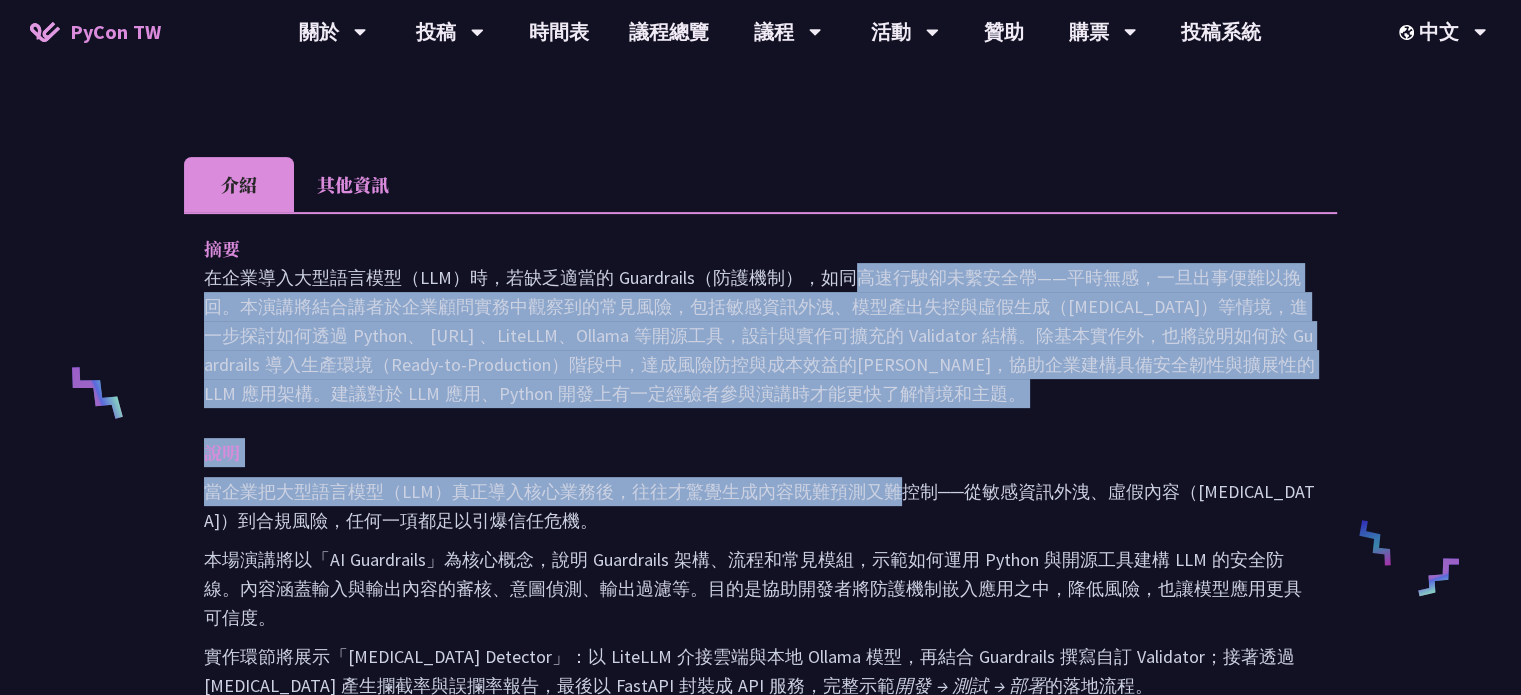 drag, startPoint x: 895, startPoint y: 469, endPoint x: 594, endPoint y: 246, distance: 374.60645 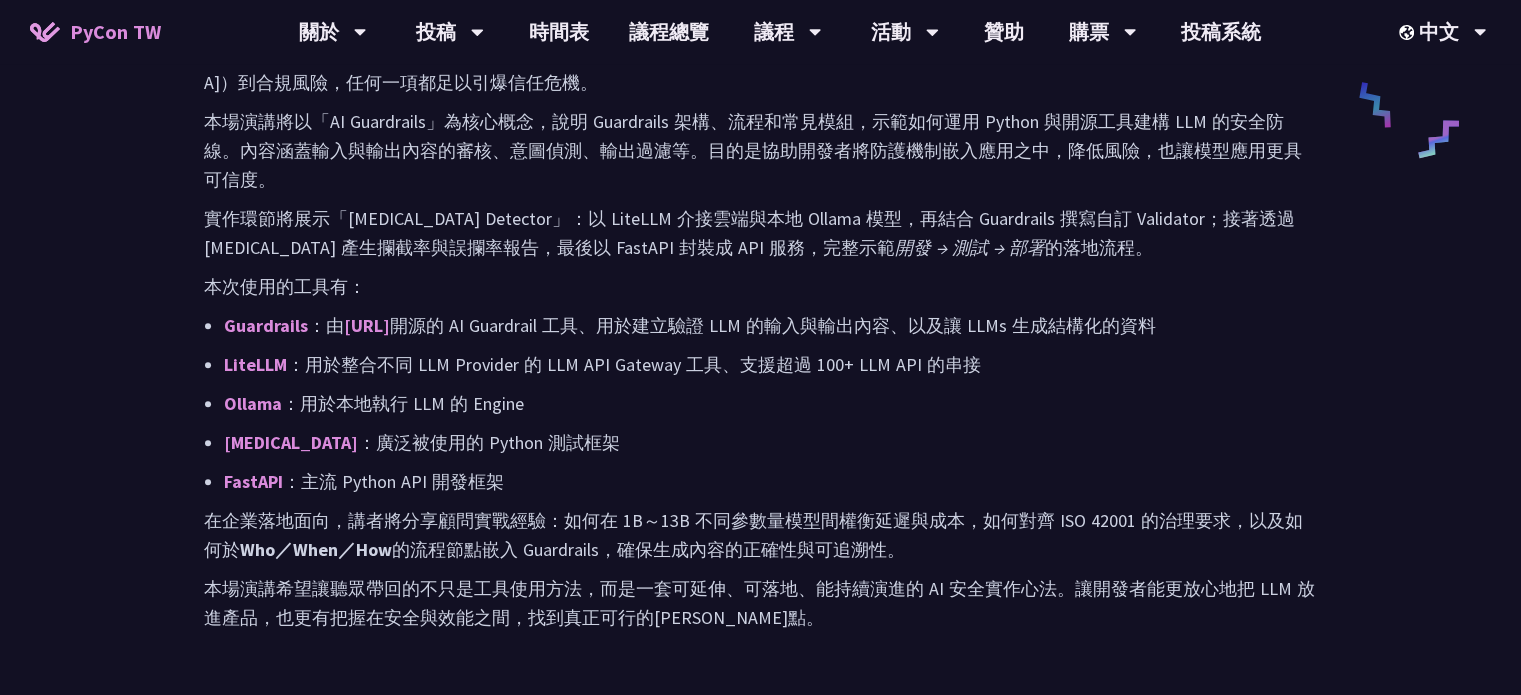 scroll, scrollTop: 968, scrollLeft: 0, axis: vertical 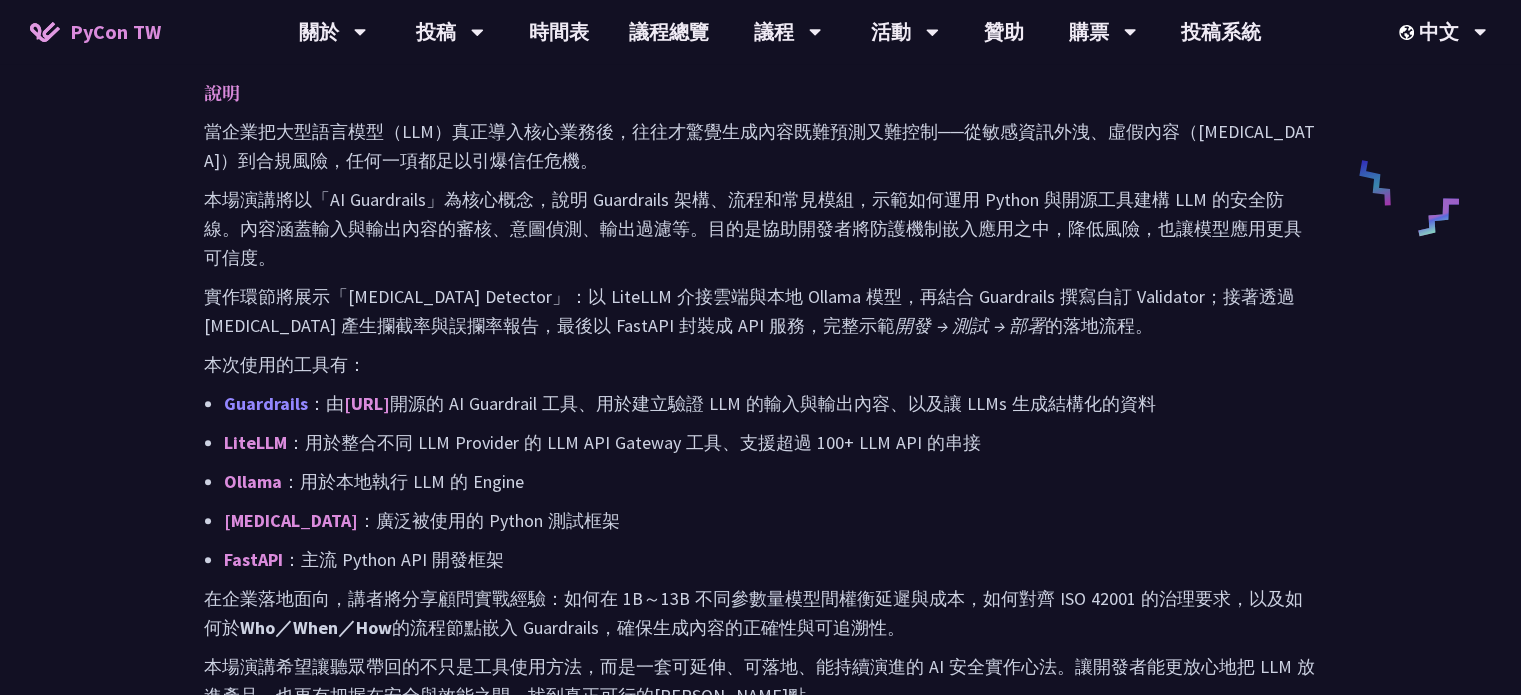 click on "Guardrails" at bounding box center [266, 403] 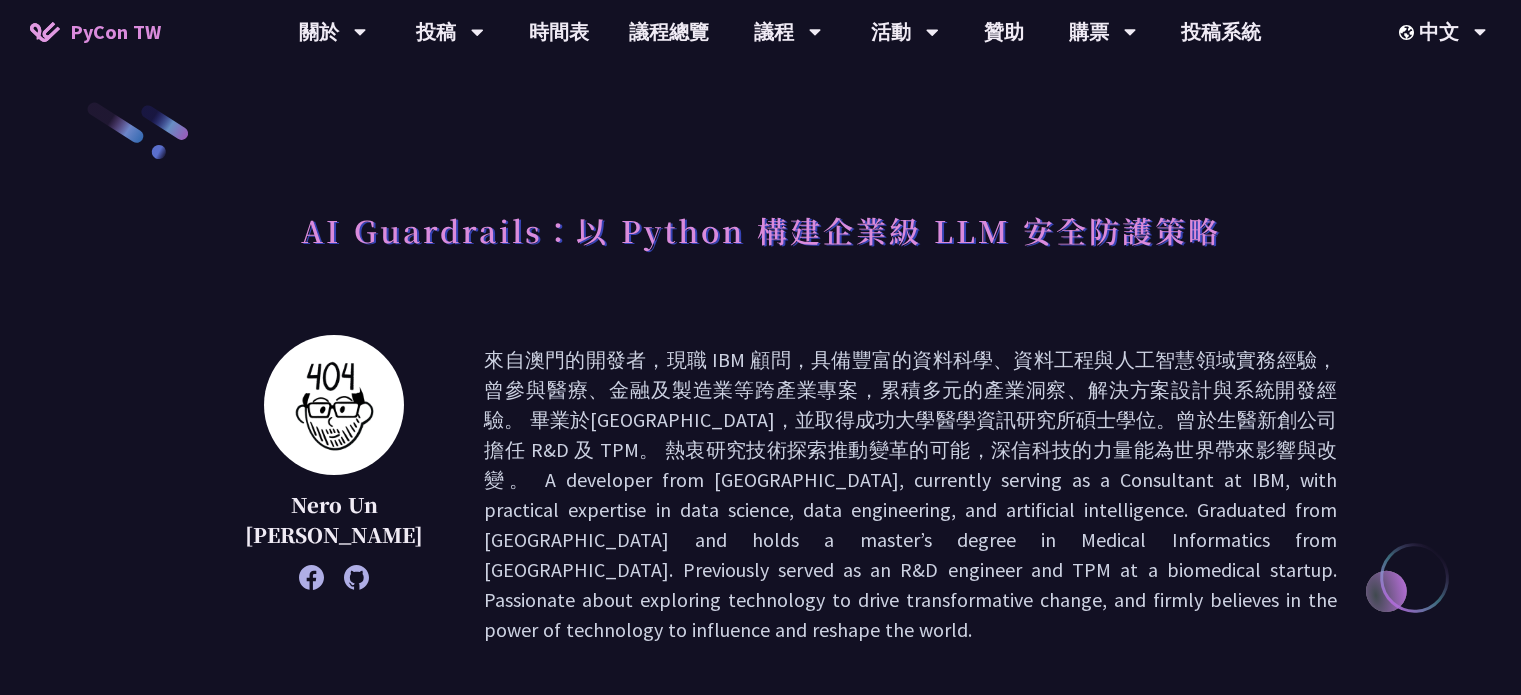 scroll, scrollTop: 0, scrollLeft: 0, axis: both 